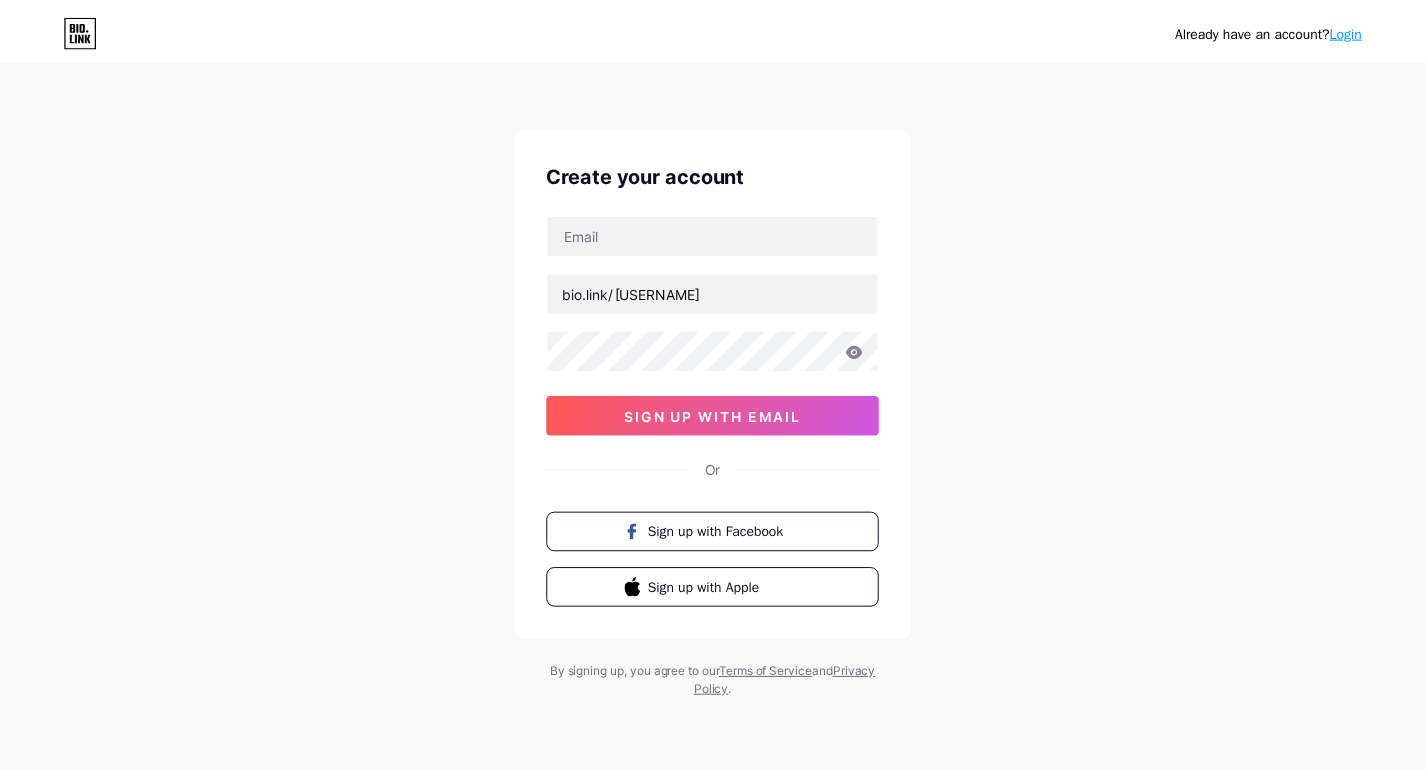 scroll, scrollTop: 0, scrollLeft: 0, axis: both 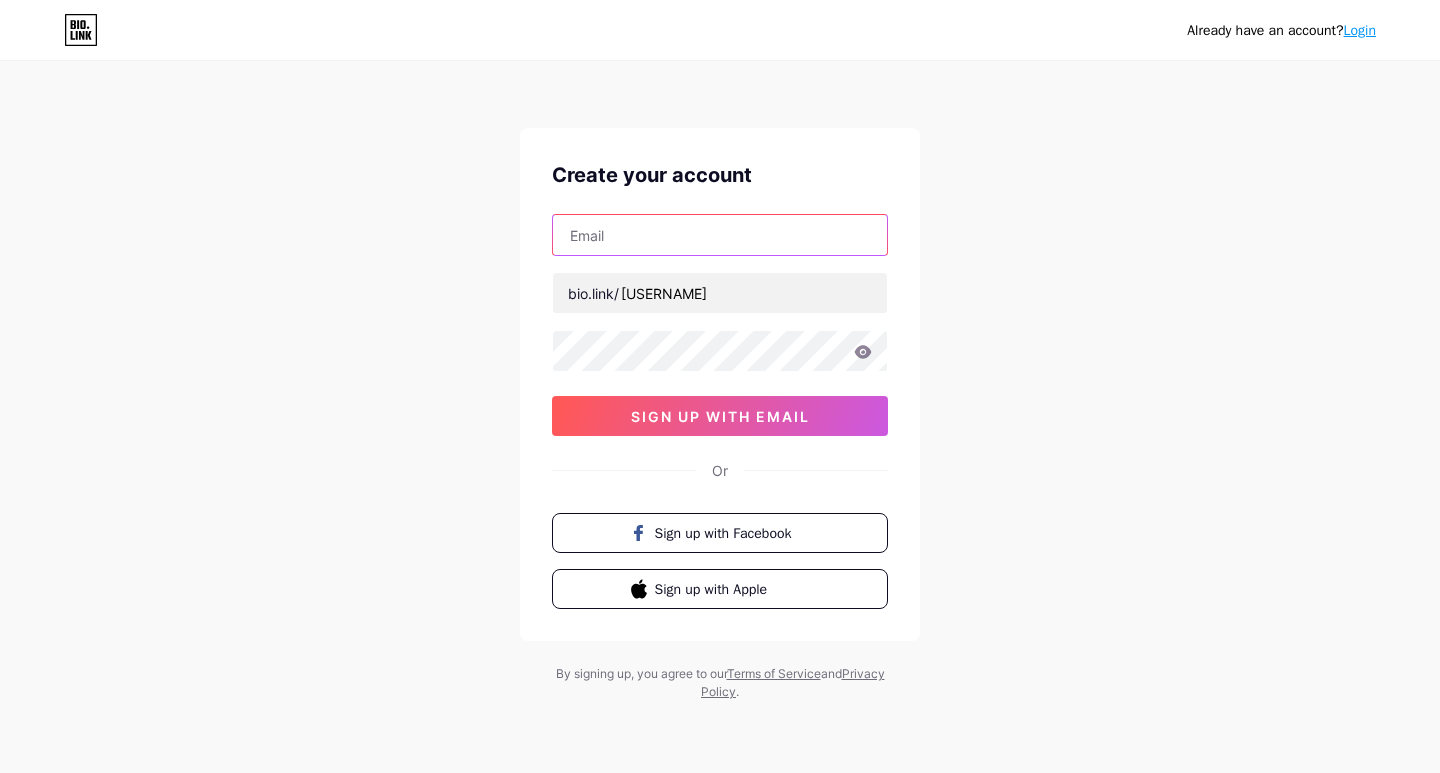 click at bounding box center [720, 235] 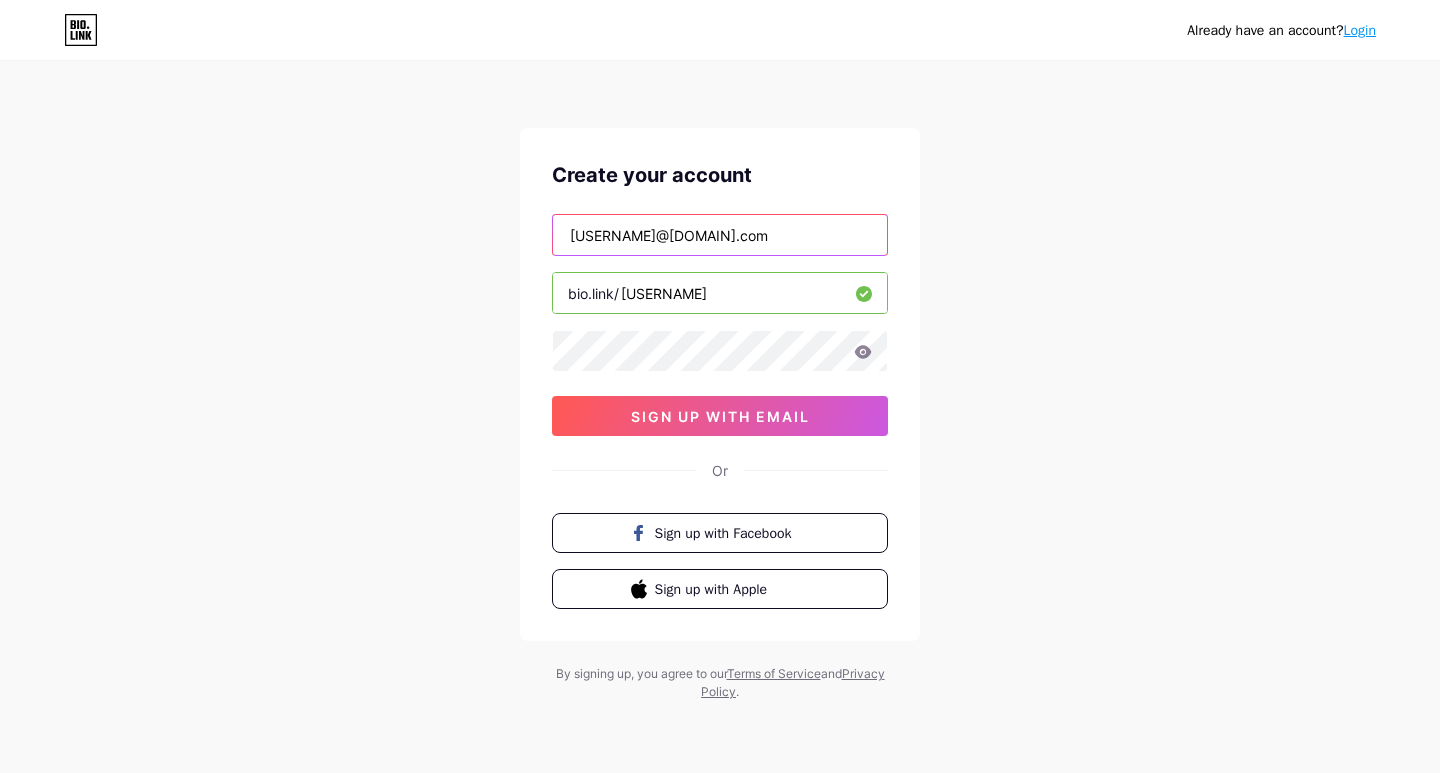 type on "[USERNAME]@[DOMAIN].com" 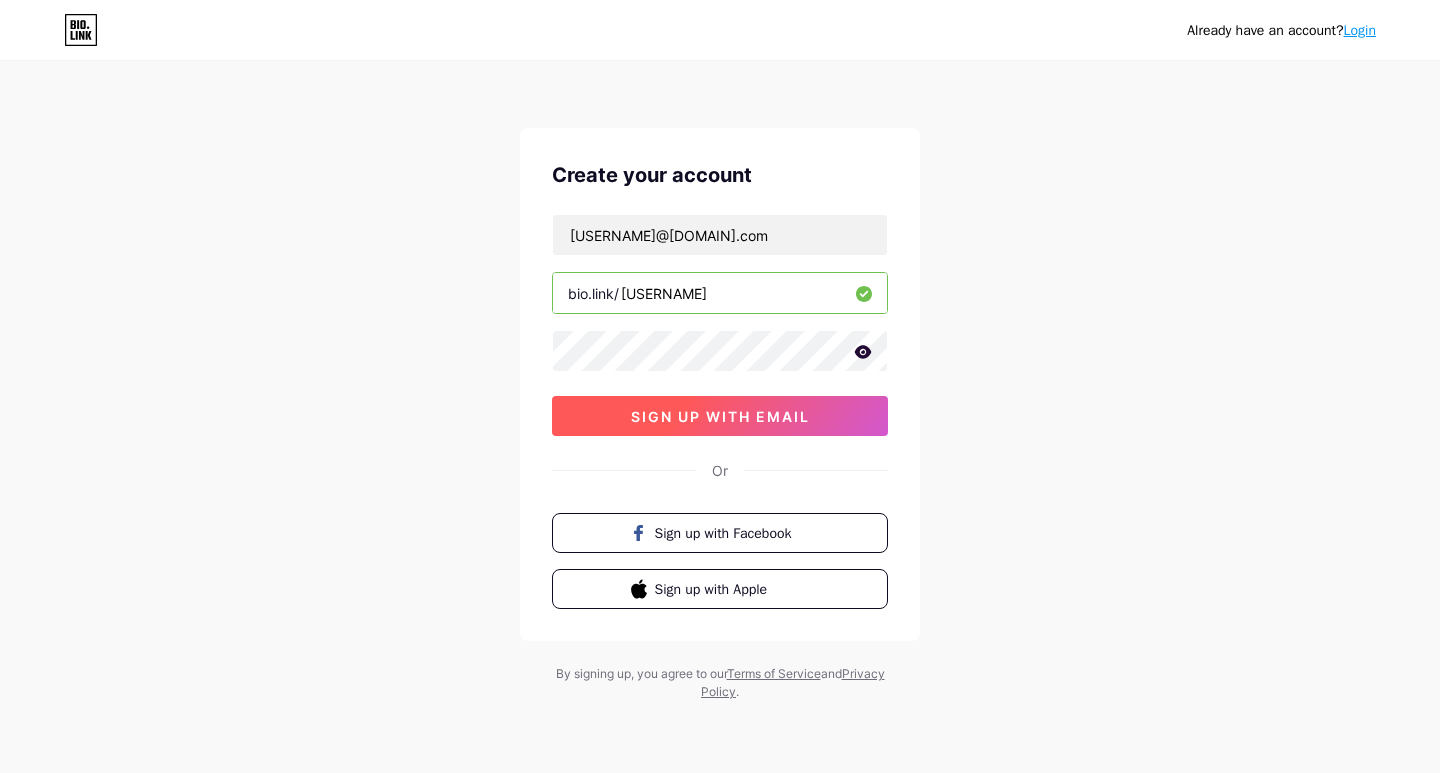 click on "sign up with email" at bounding box center [720, 416] 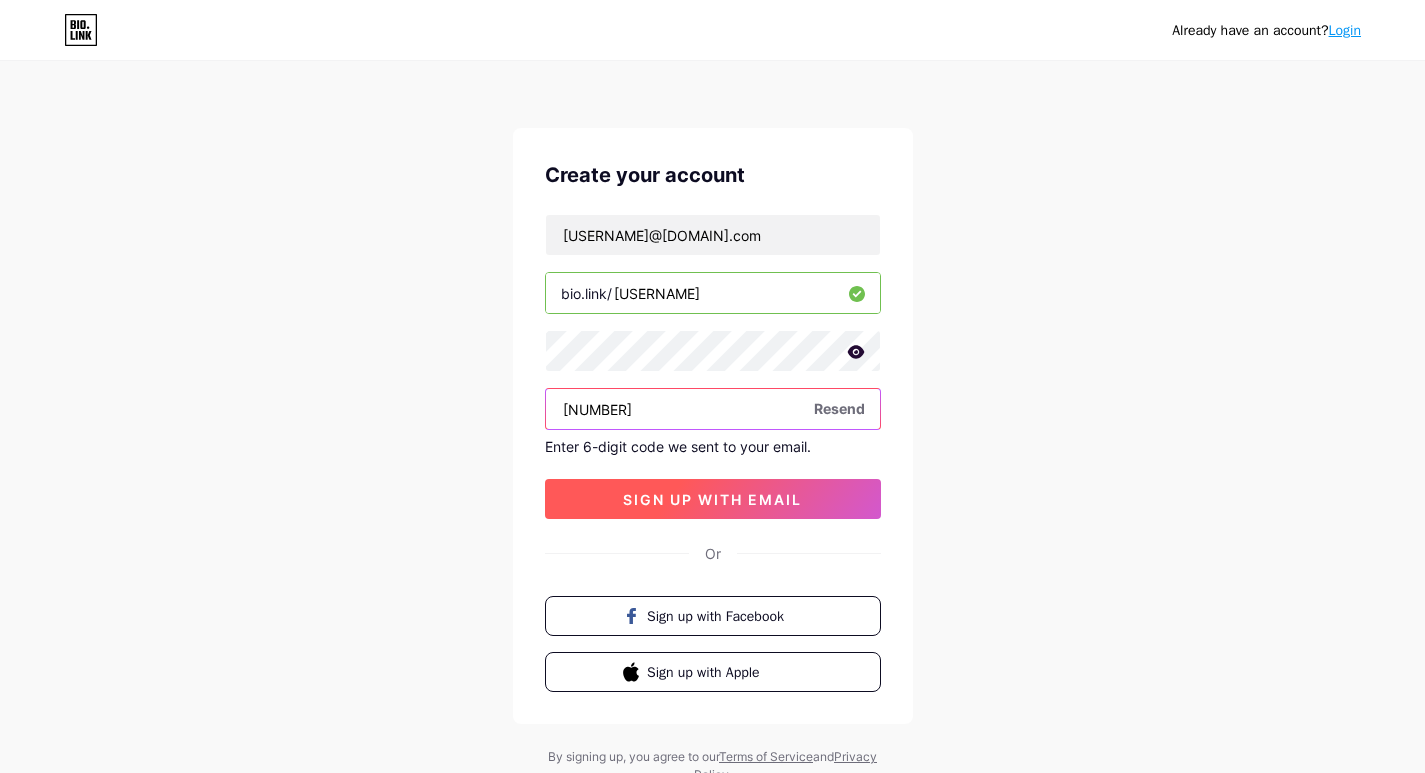 type on "[NUMBER]" 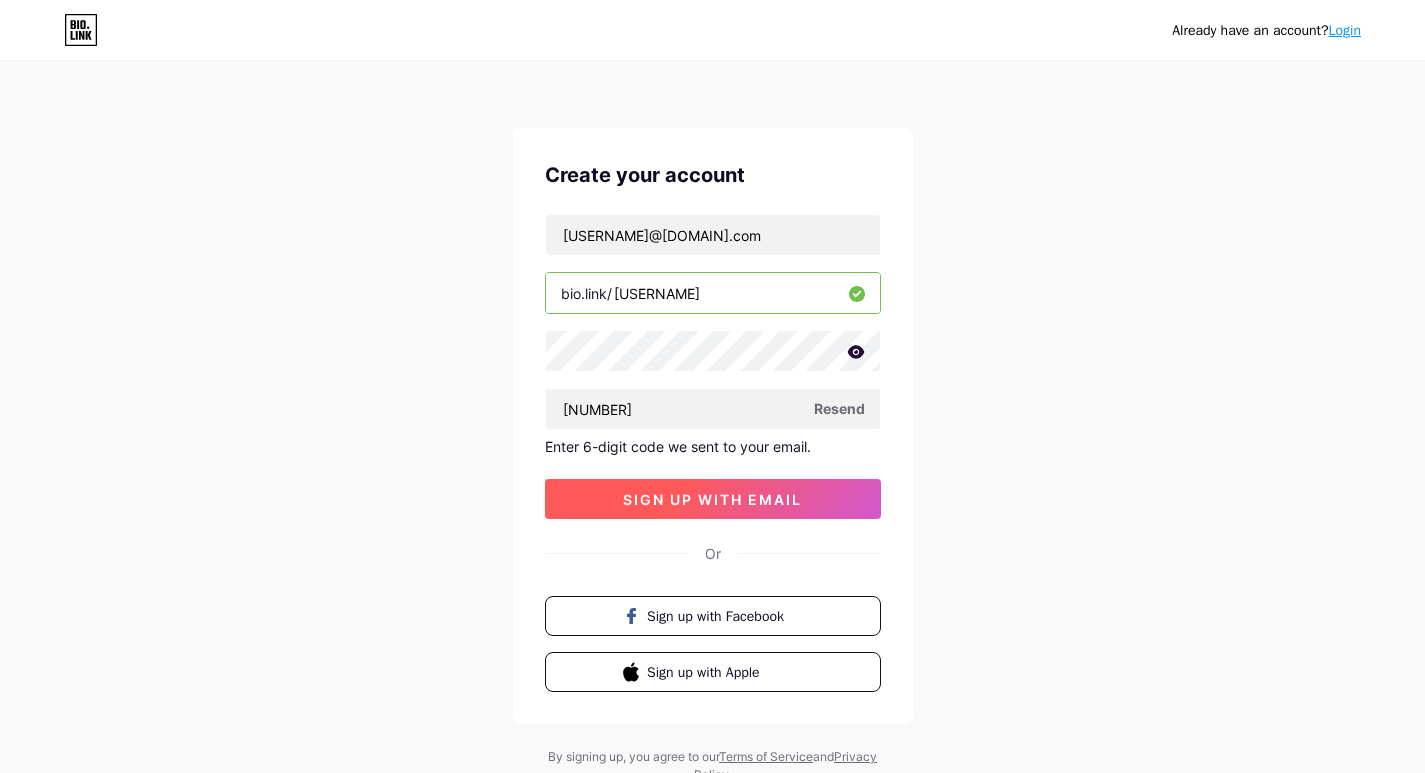 click on "sign up with email" at bounding box center [712, 499] 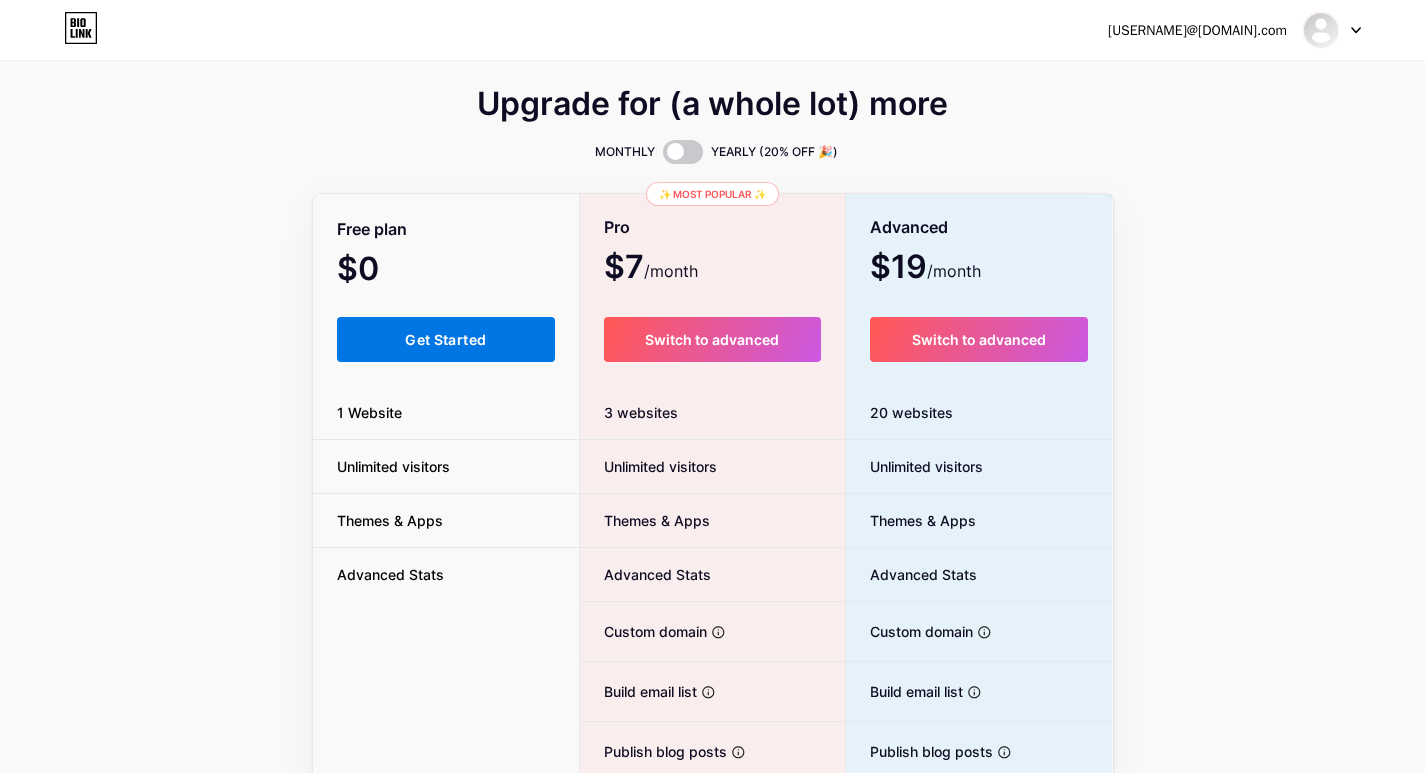 click on "Get Started" at bounding box center [445, 339] 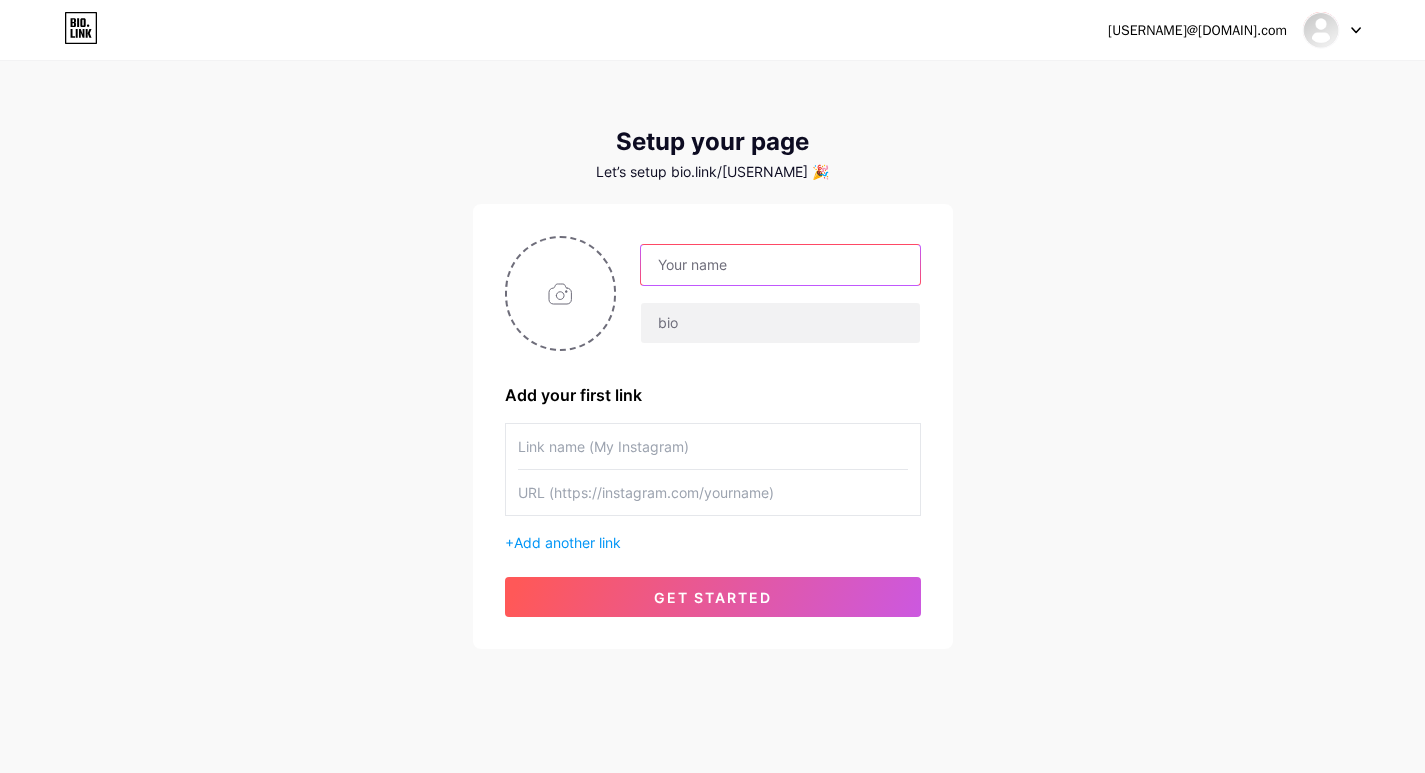 click at bounding box center (780, 265) 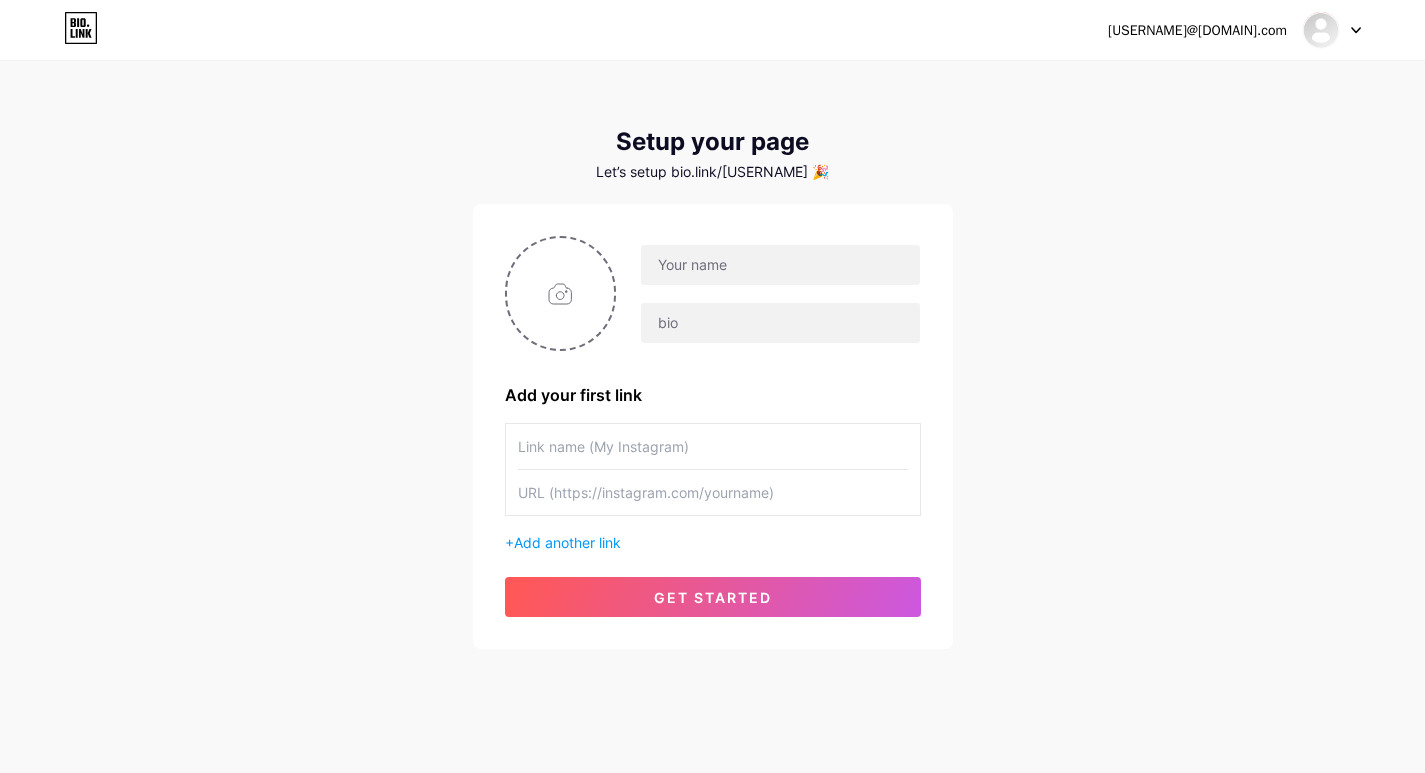 click on "Setup your page" at bounding box center [713, 142] 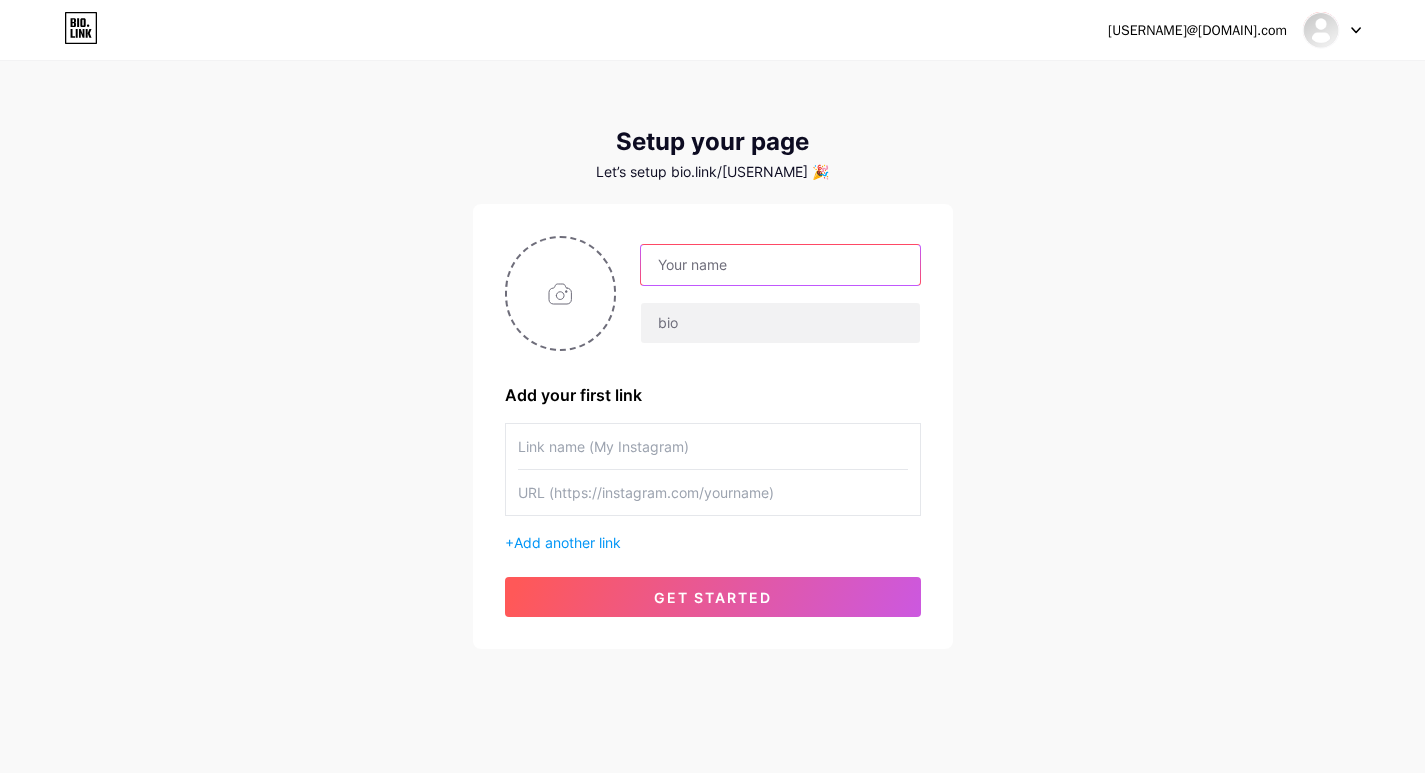 click at bounding box center (780, 265) 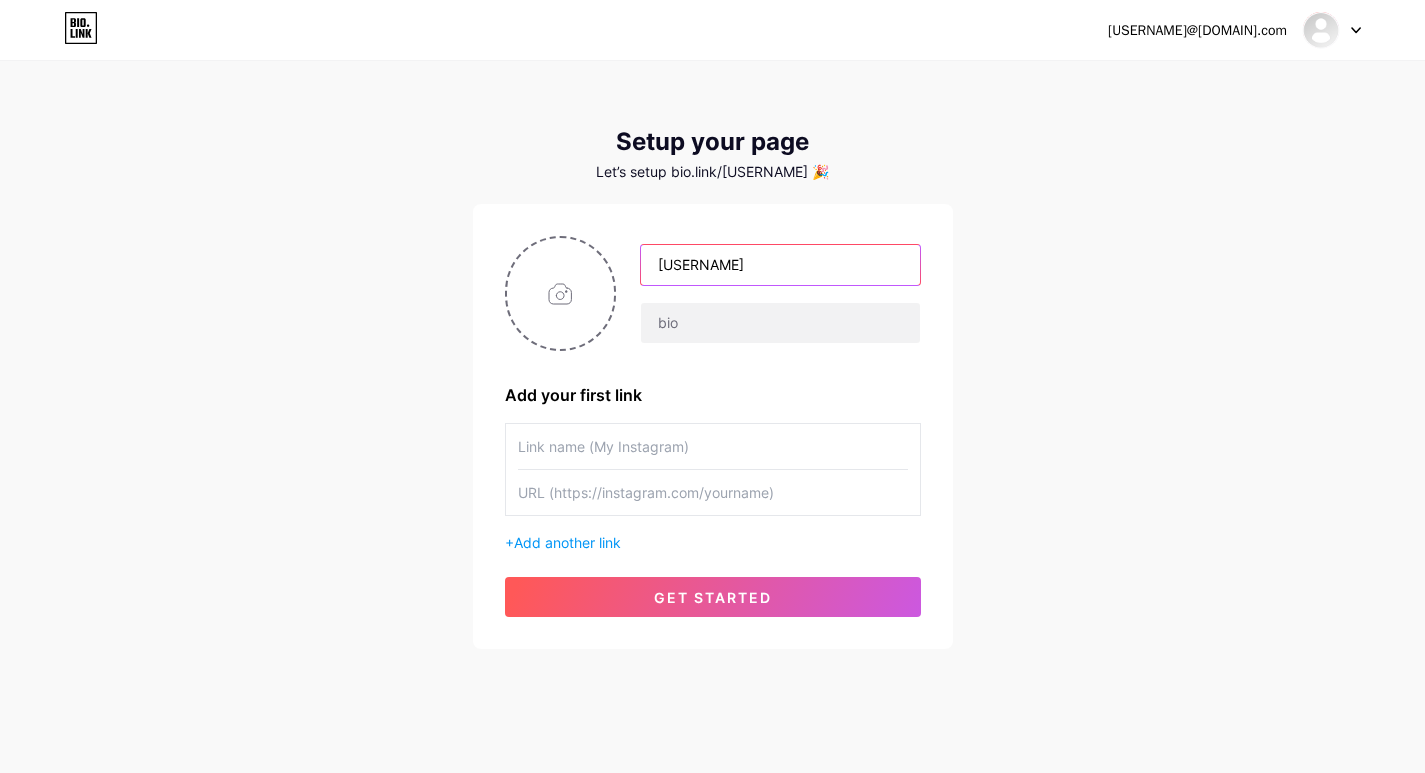 type on "[USERNAME]" 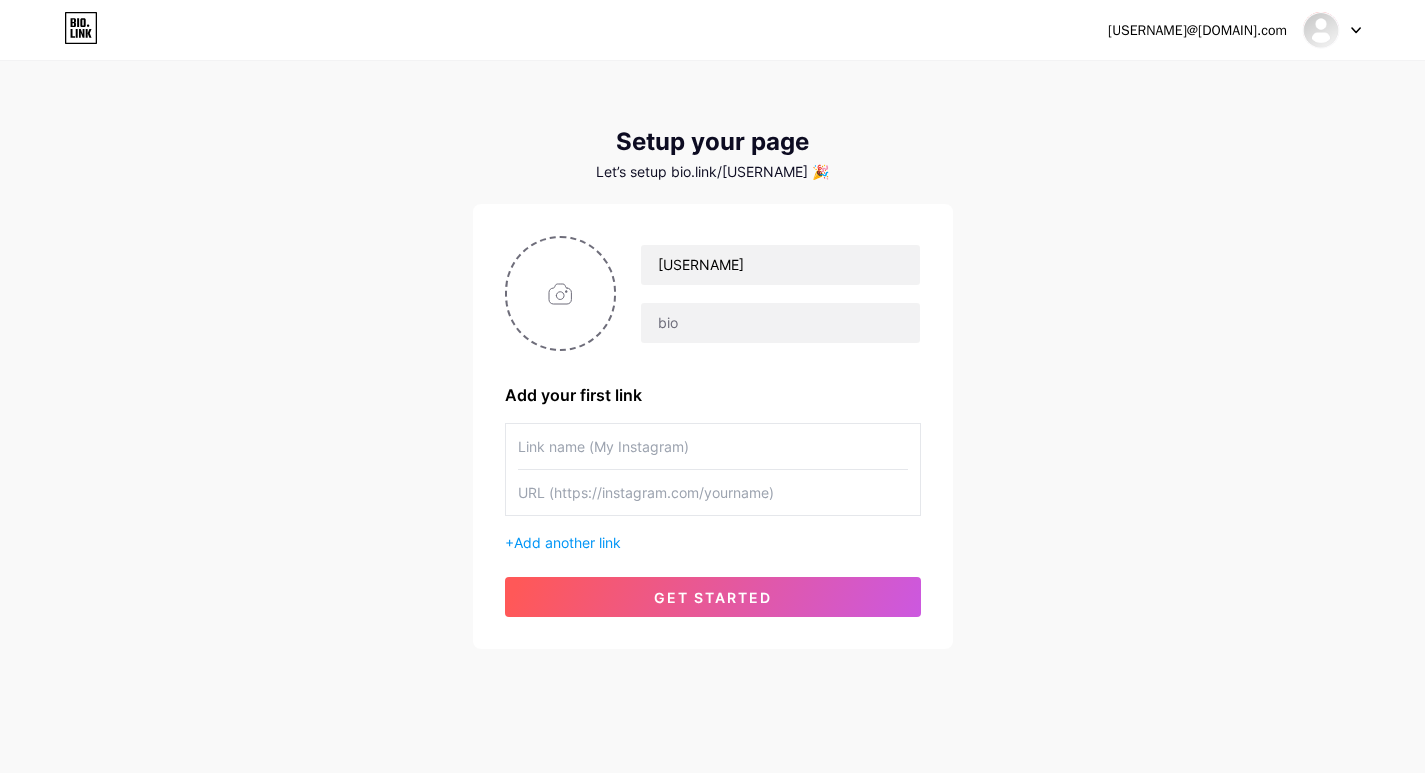 click at bounding box center (713, 446) 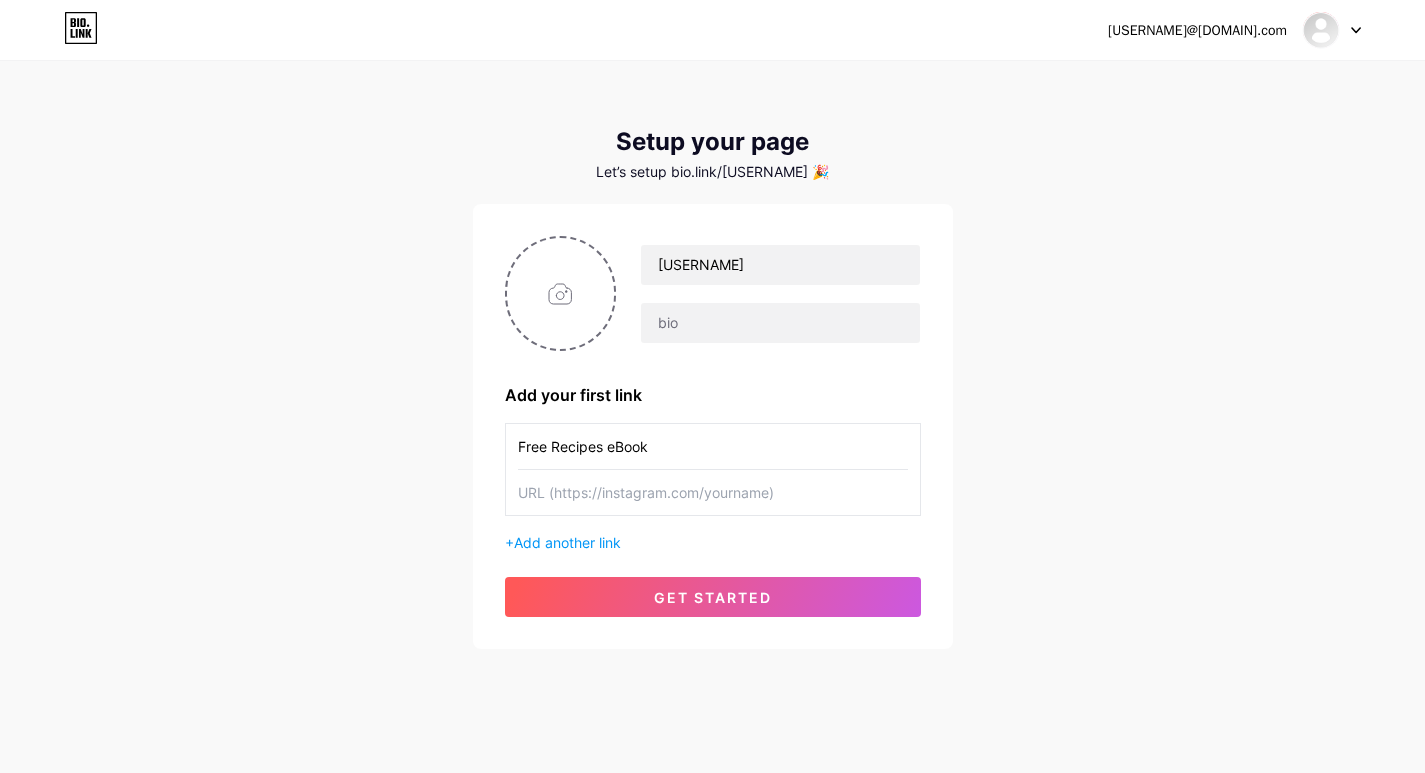 type on "Free Recipes eBook" 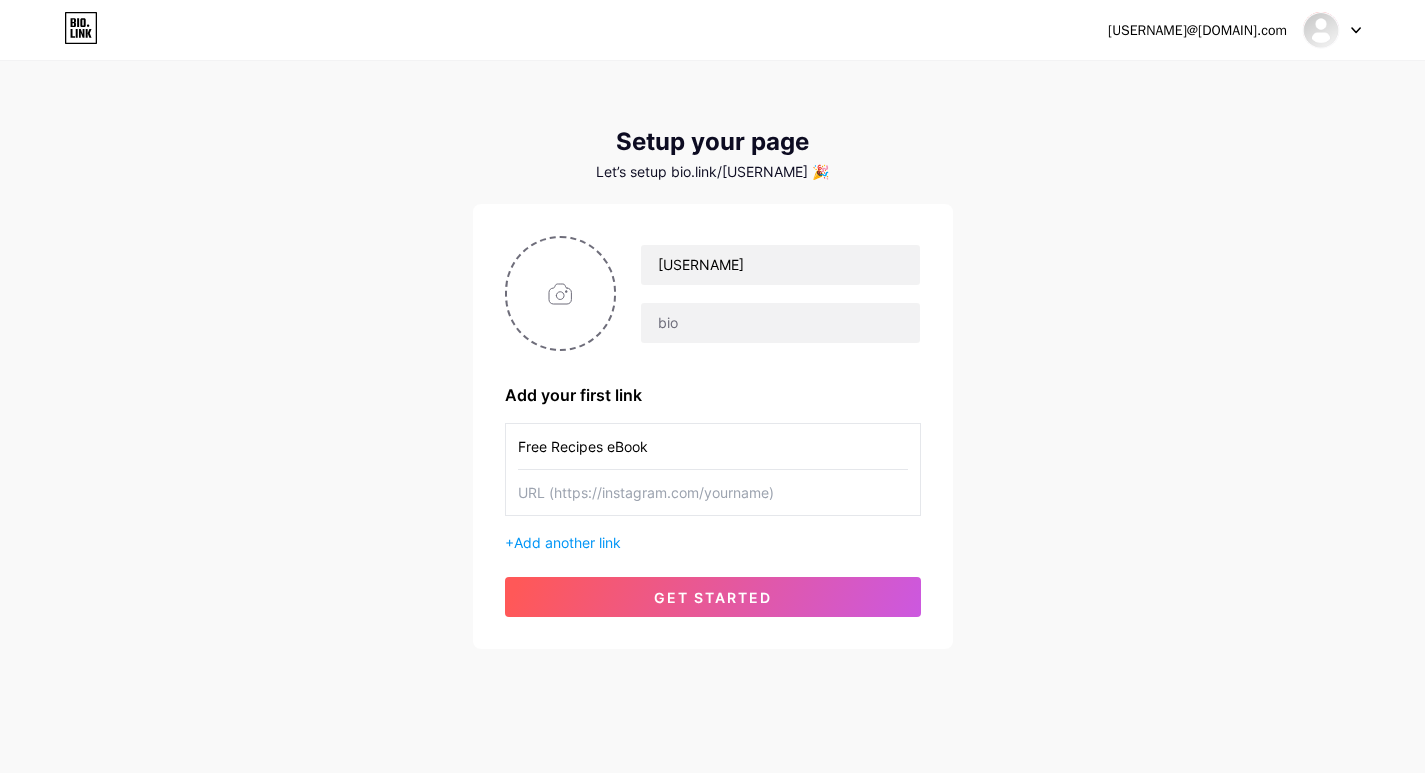 click at bounding box center (713, 492) 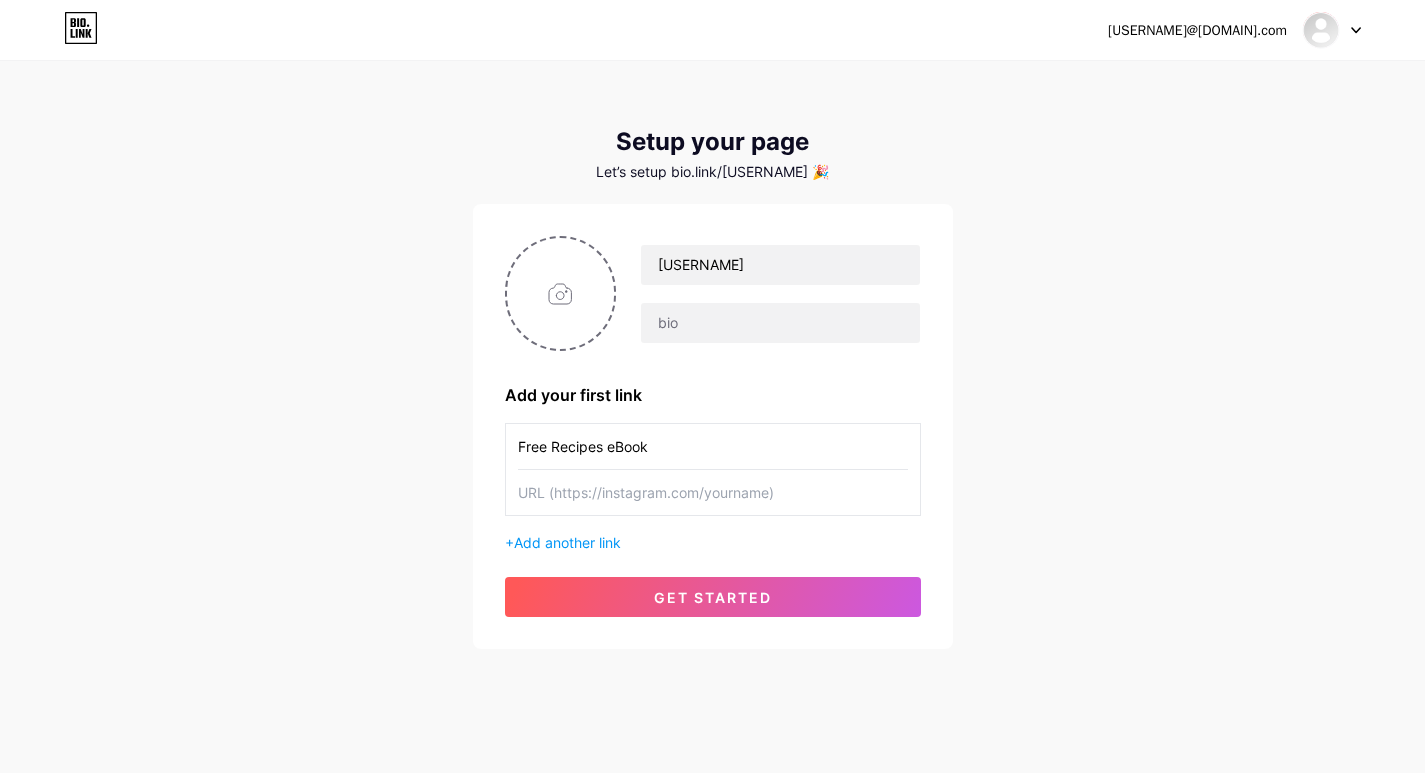 paste on "https://burnfatmeals.systeme.io/[ALPHANUMERIC_STRING]" 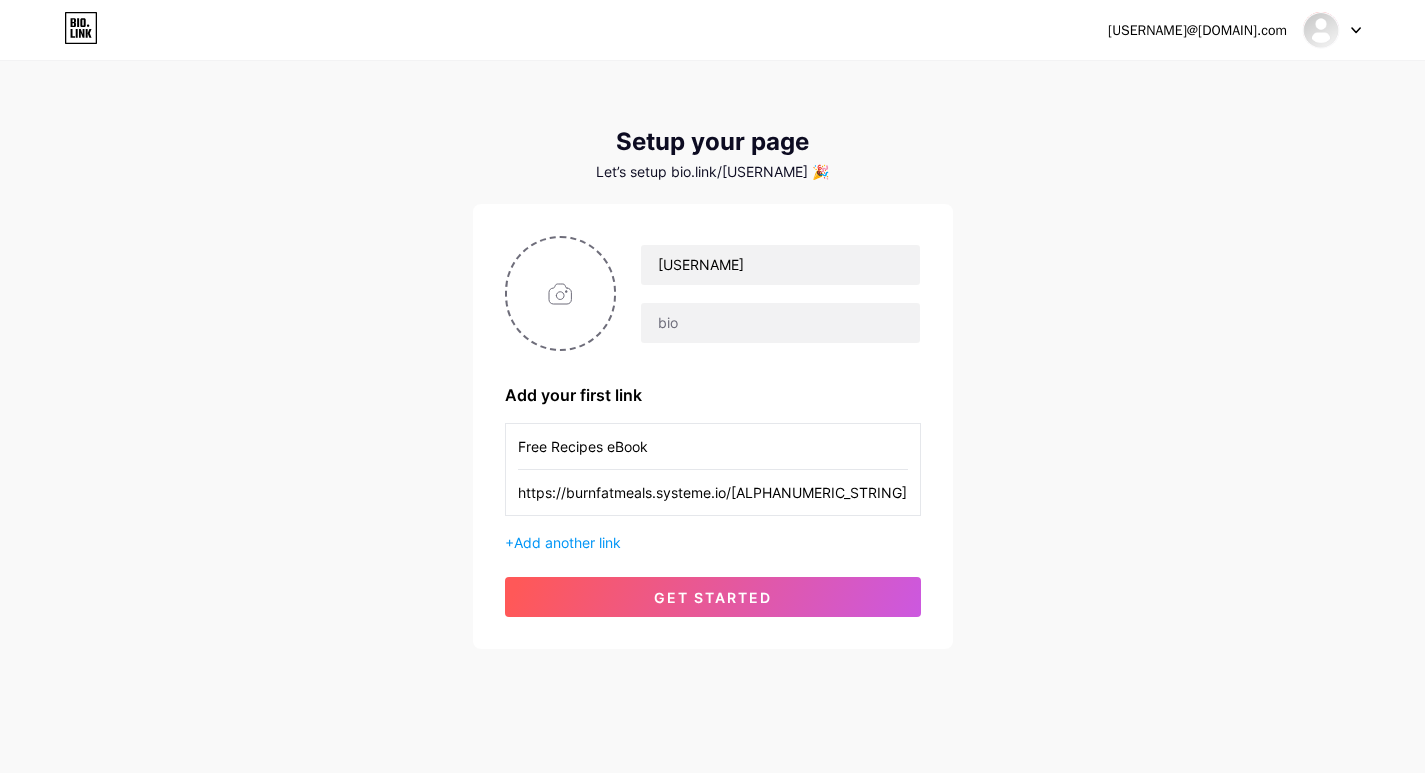 type on "https://burnfatmeals.systeme.io/[ALPHANUMERIC_STRING]" 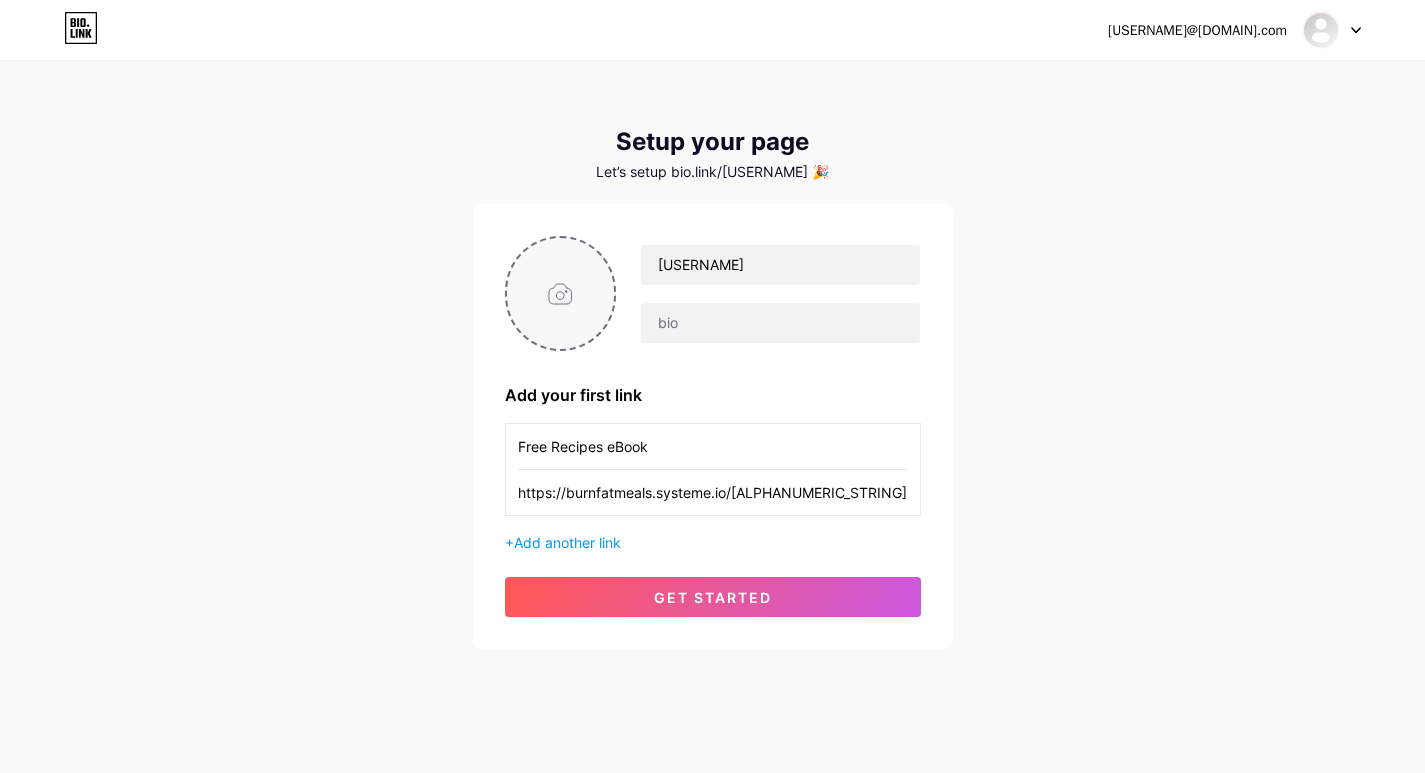 click at bounding box center (561, 293) 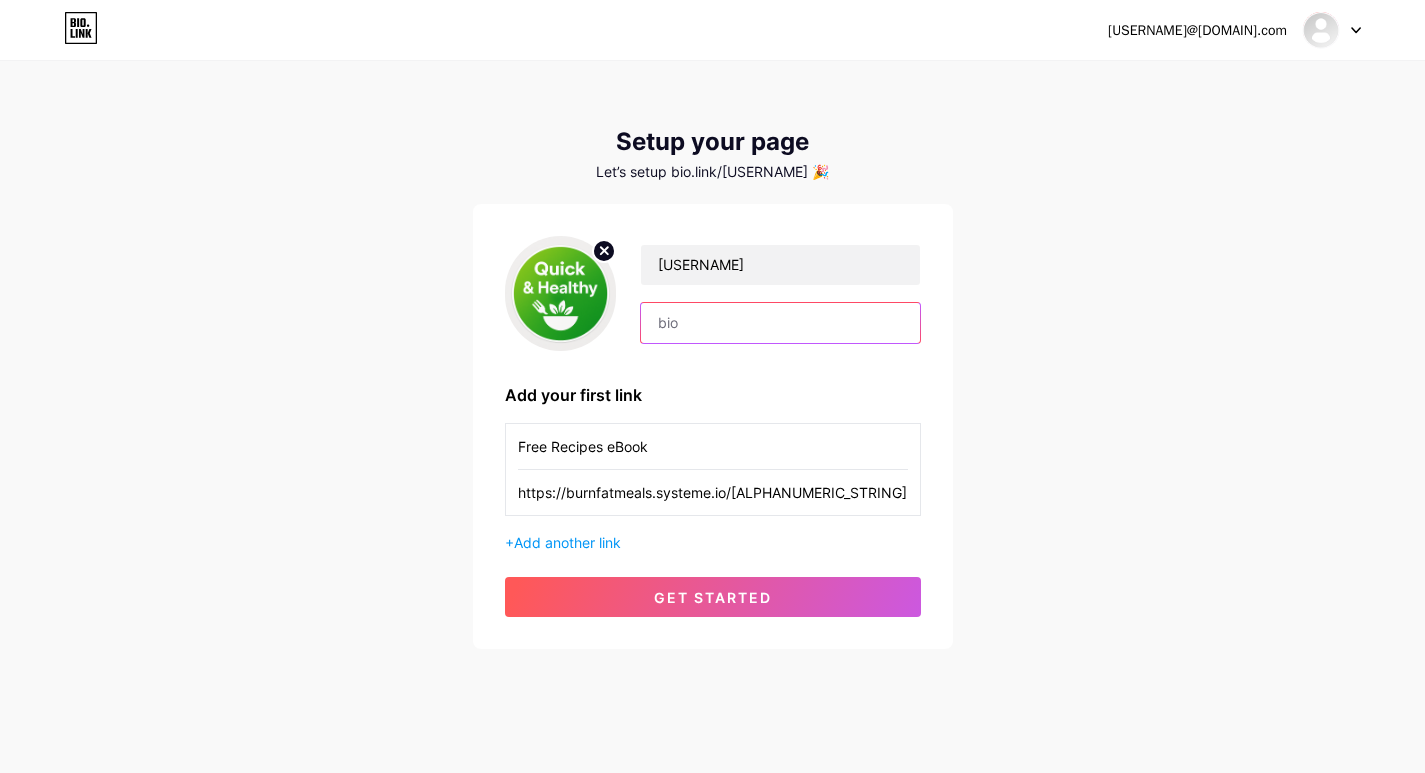 click at bounding box center [780, 323] 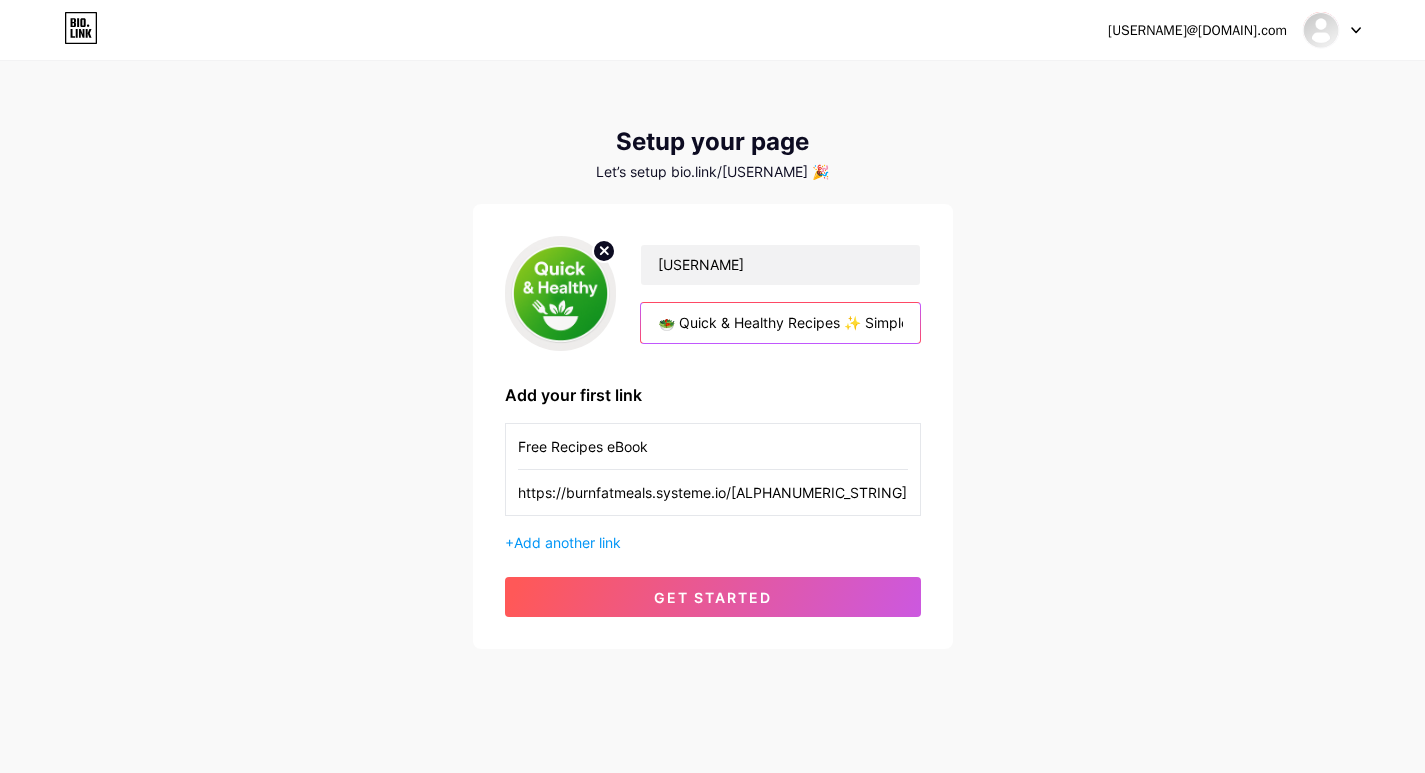scroll, scrollTop: 0, scrollLeft: 496, axis: horizontal 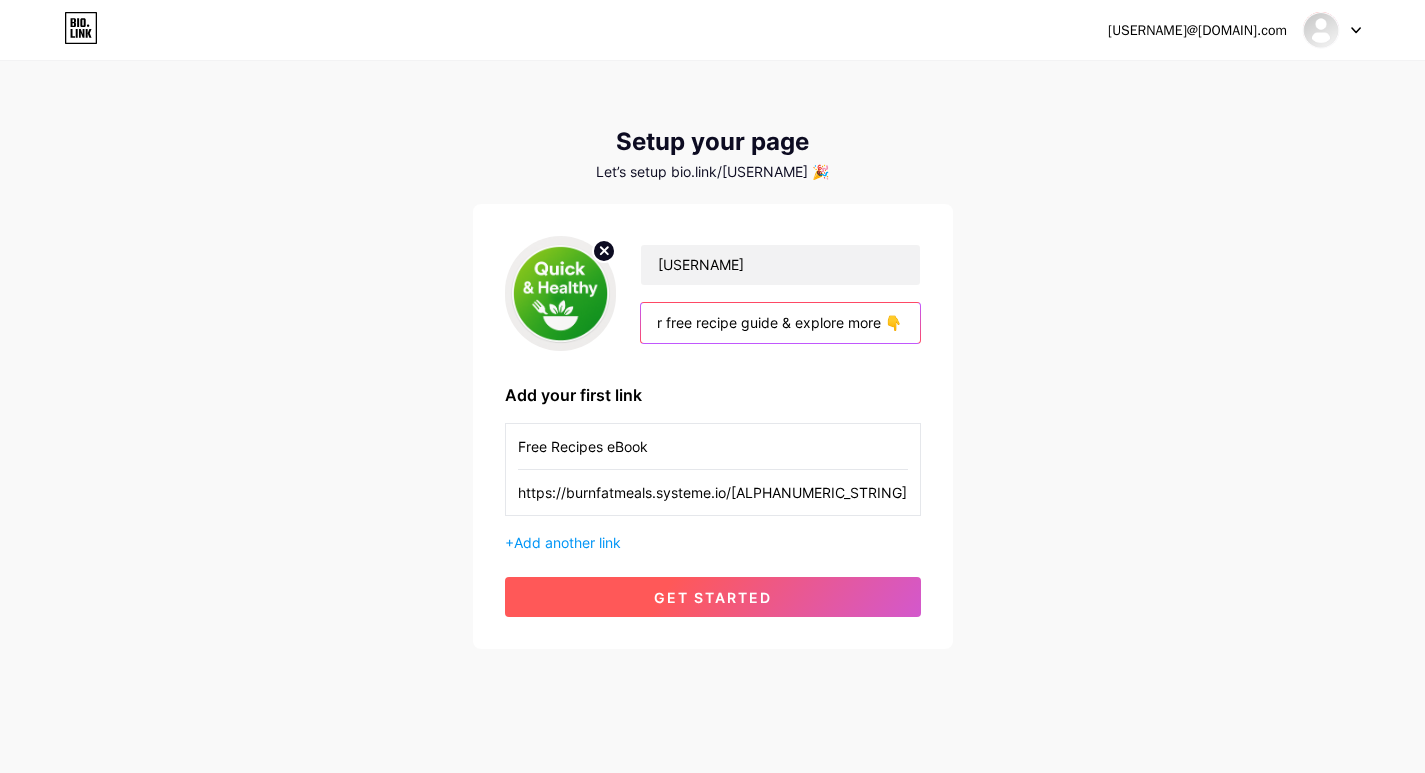 type on "🥗 Quick & Healthy Recipes ✨ Simple meals for busy foodies 📩 Grab your free recipe guide & explore more 👇" 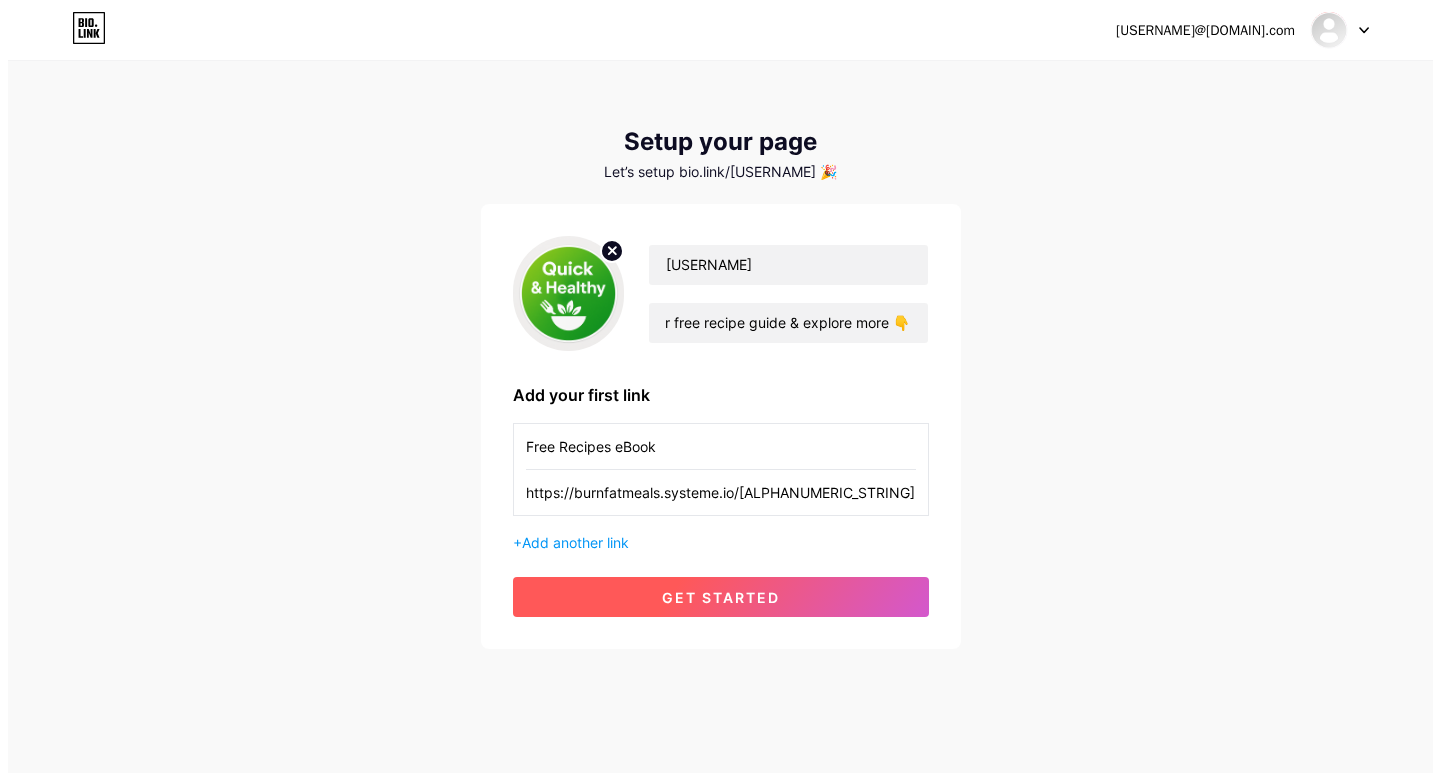scroll, scrollTop: 0, scrollLeft: 0, axis: both 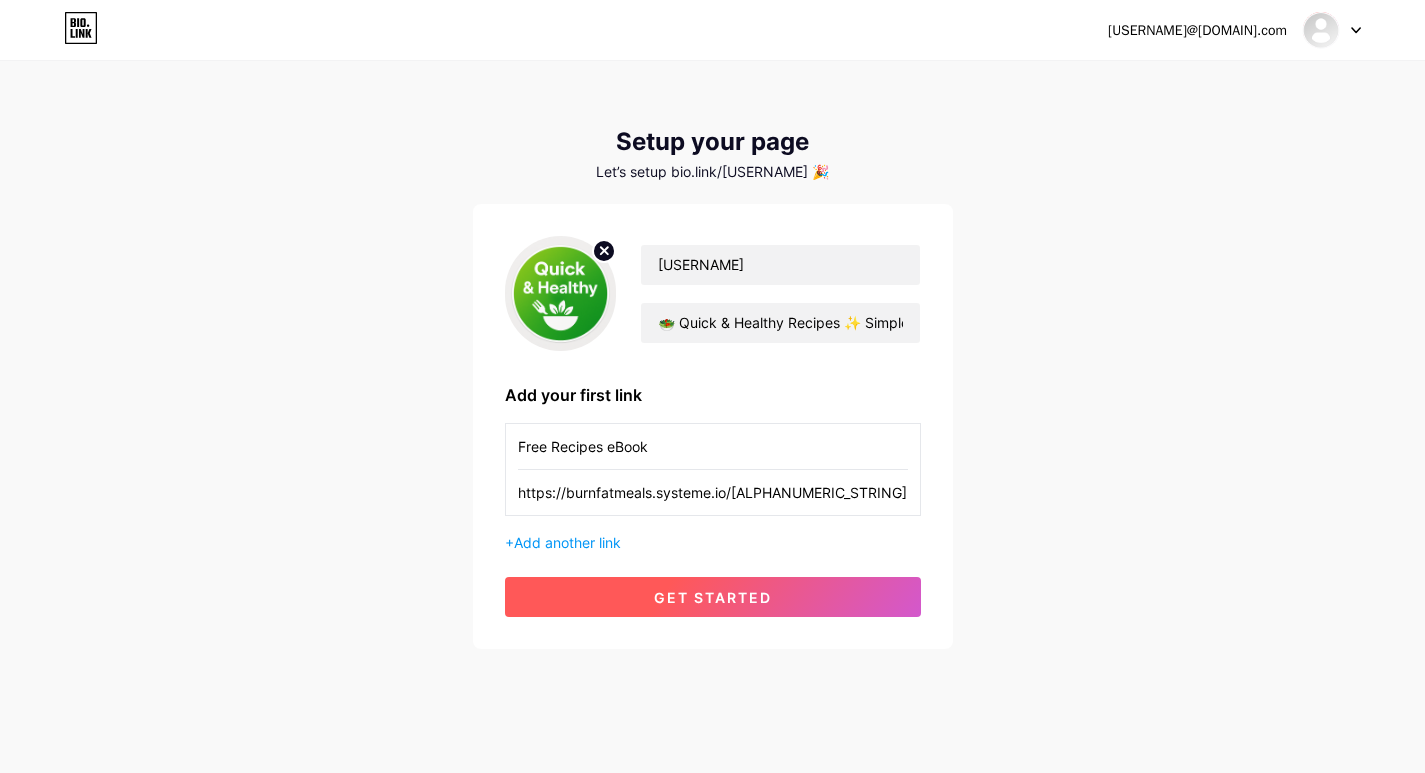 click on "get started" at bounding box center (713, 597) 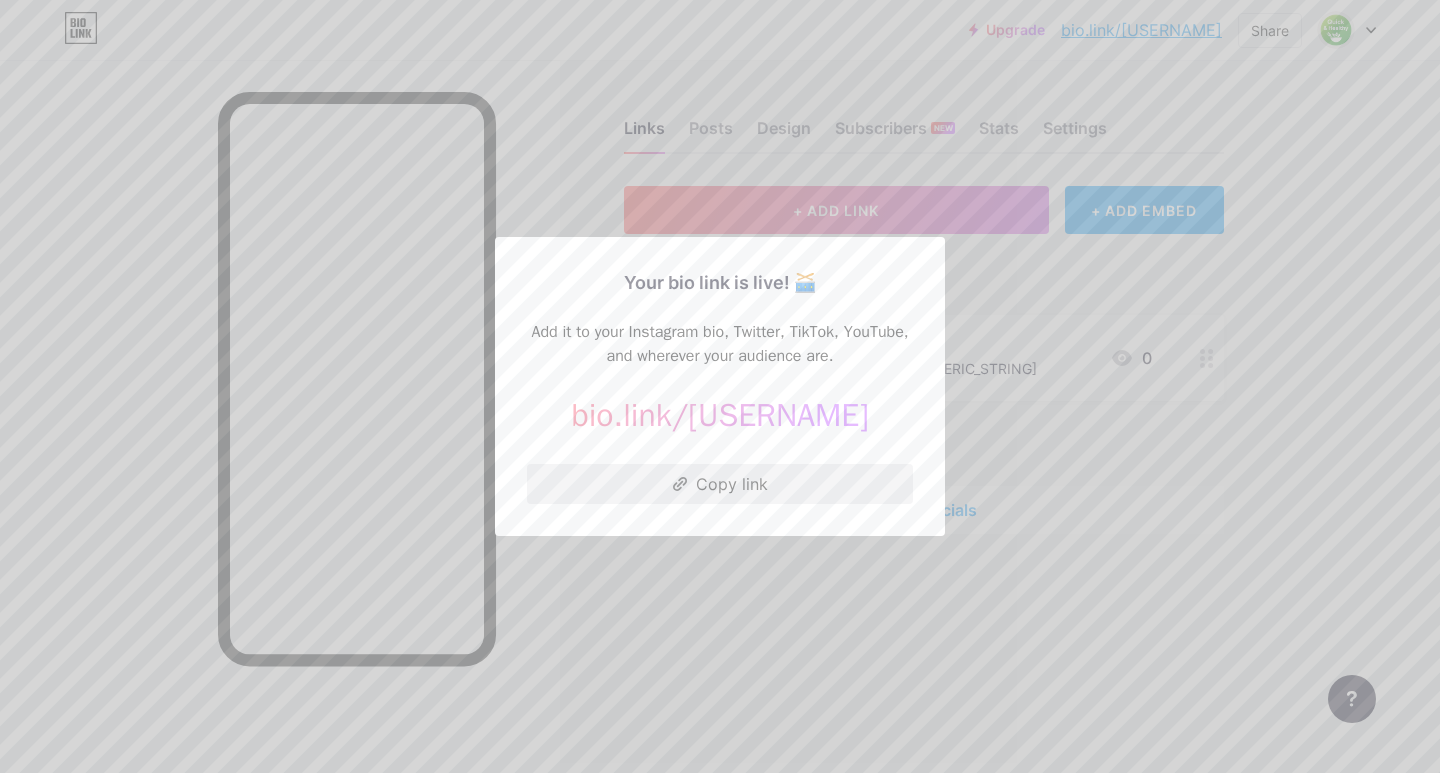 click on "Copy link" at bounding box center (720, 484) 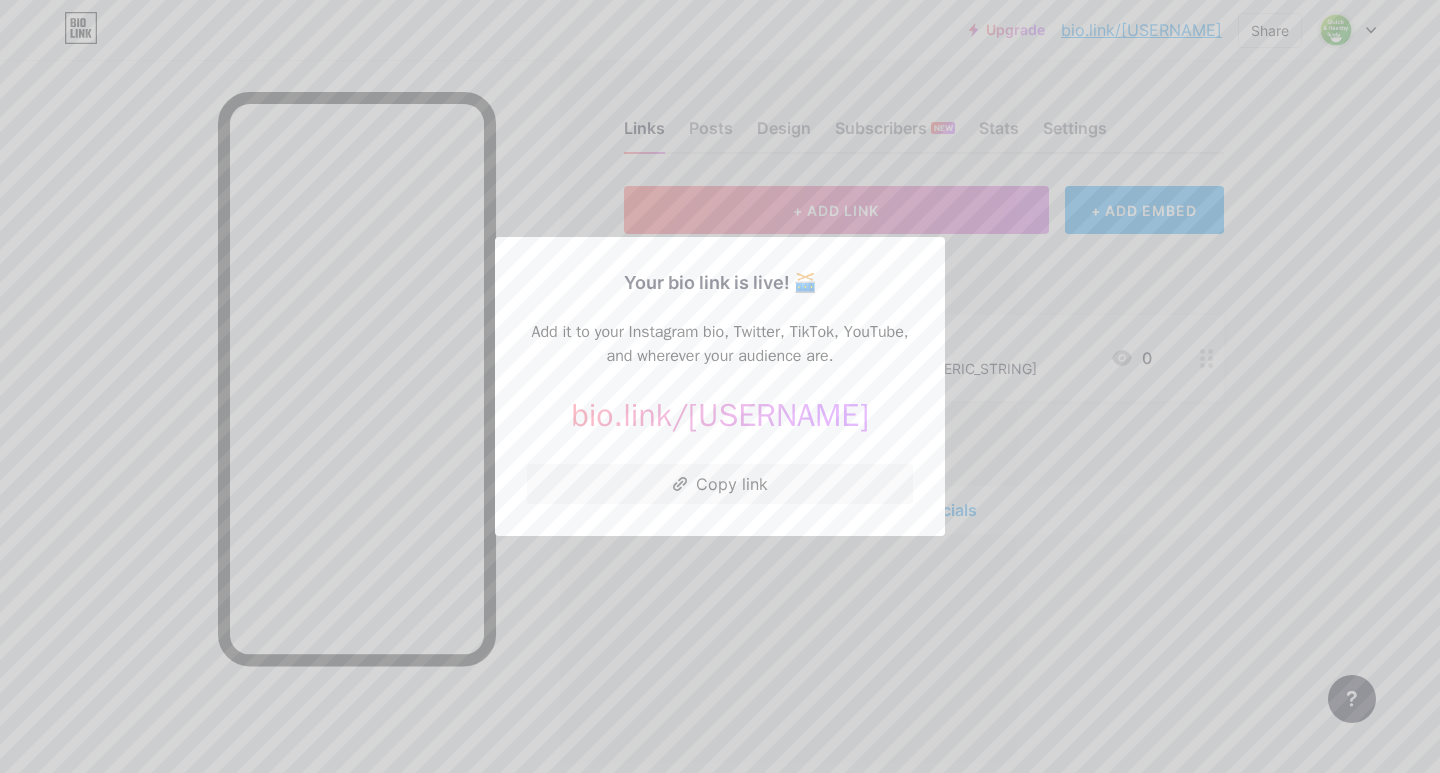 click at bounding box center (720, 386) 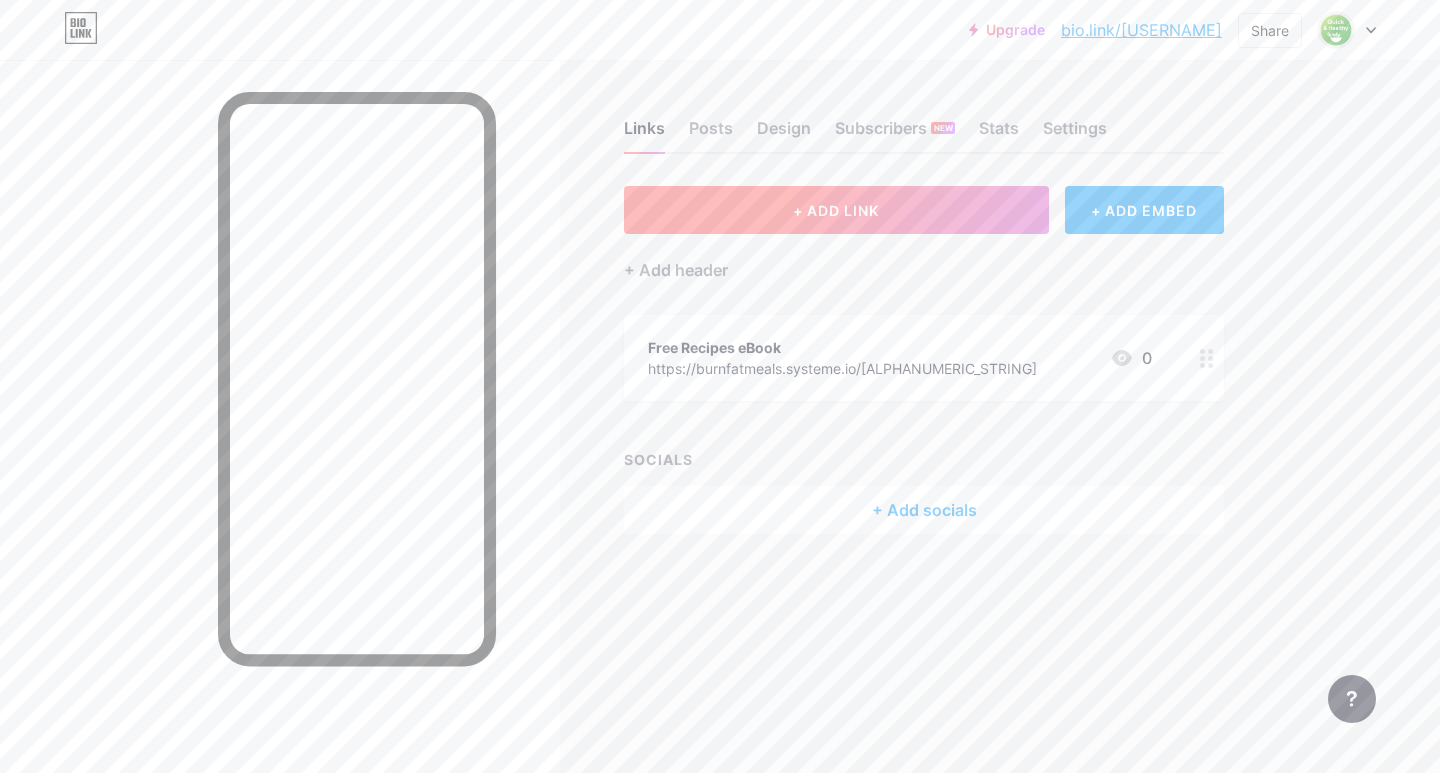 click on "+ ADD LINK" at bounding box center (836, 210) 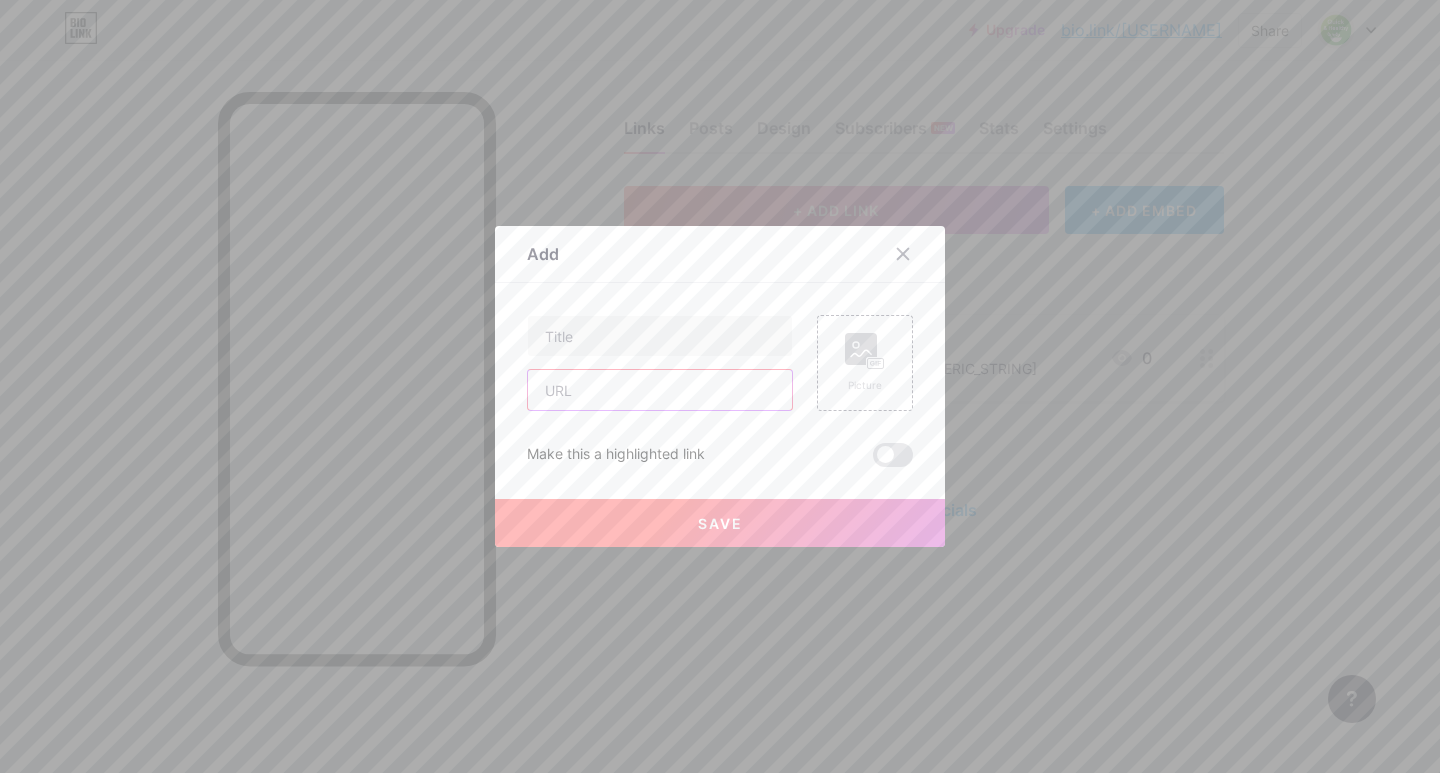 click at bounding box center (660, 390) 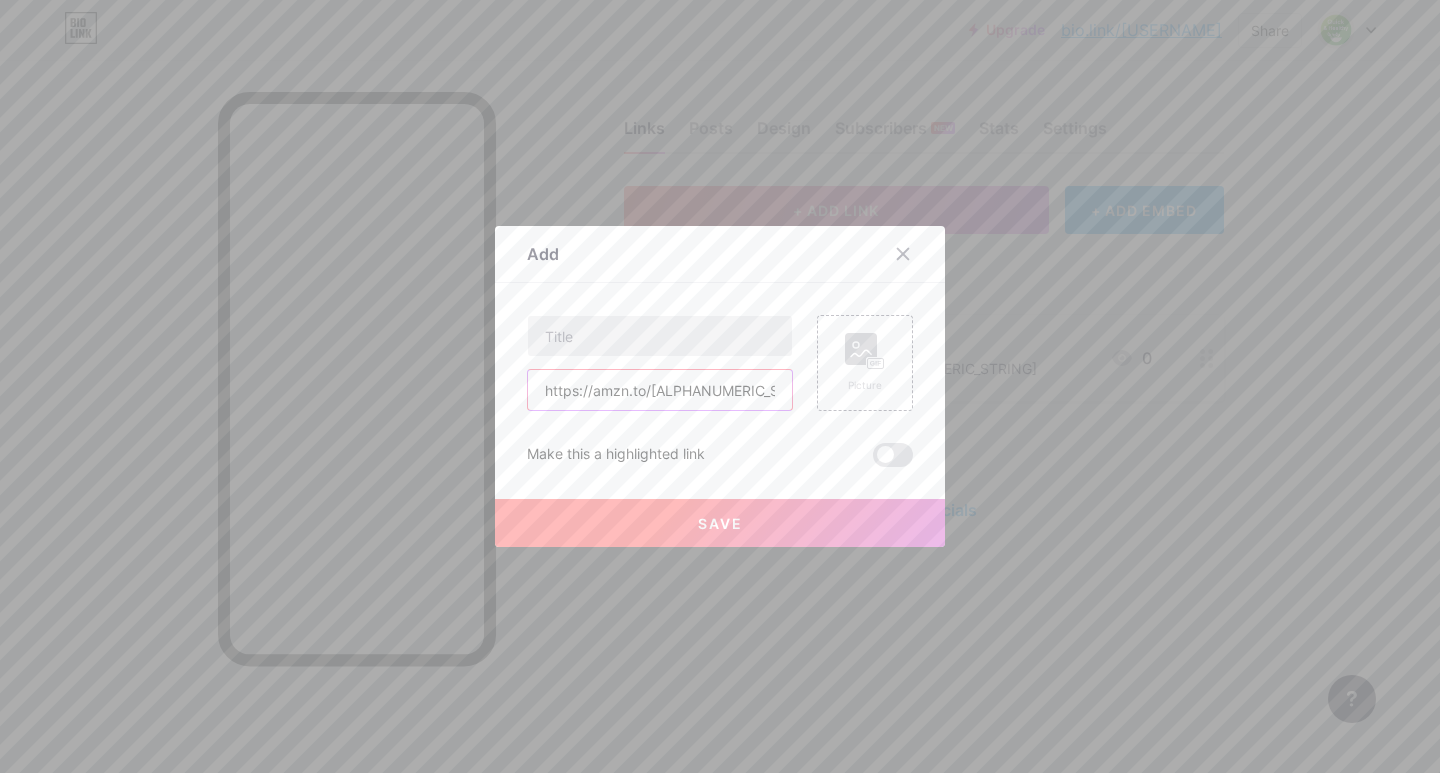 type on "https://amzn.to/[ALPHANUMERIC_STRING]" 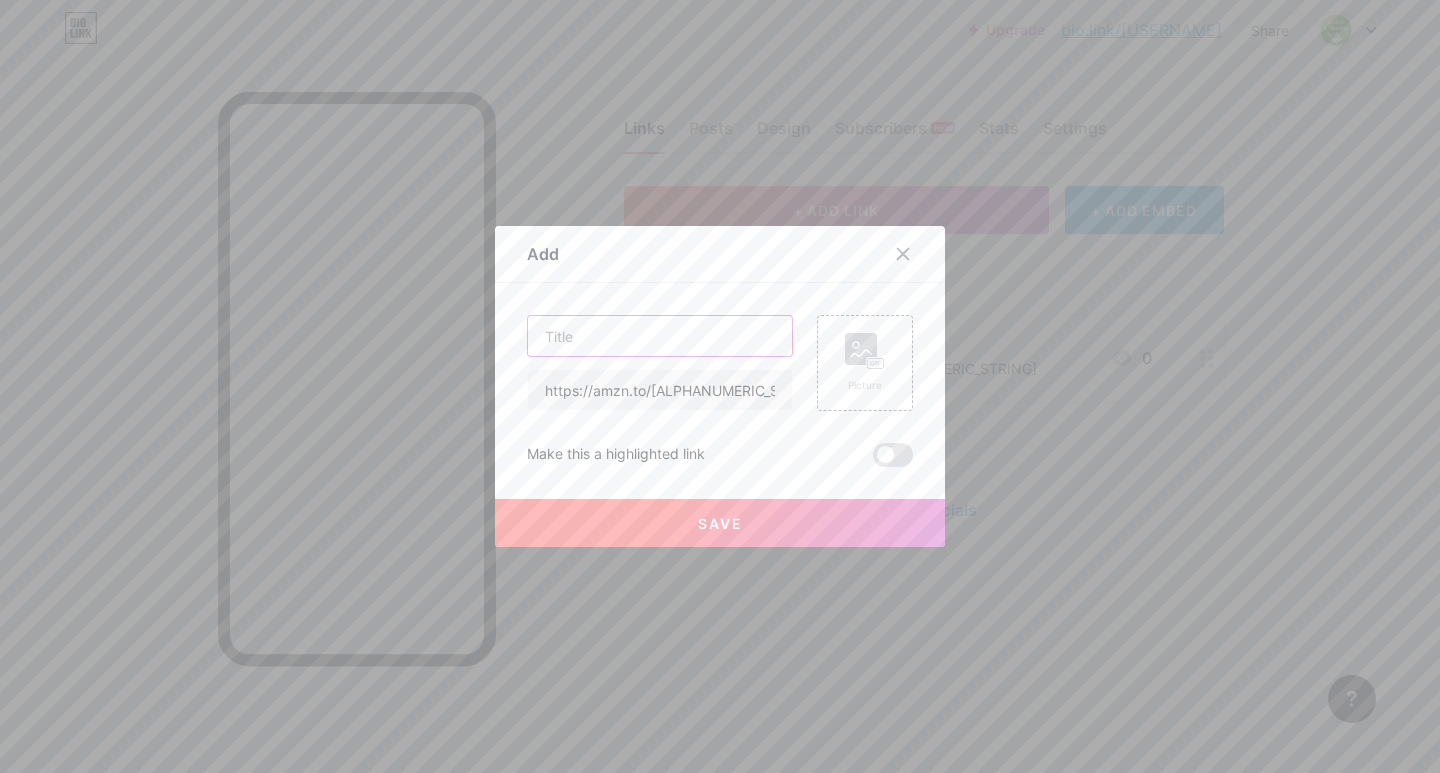 click at bounding box center [660, 336] 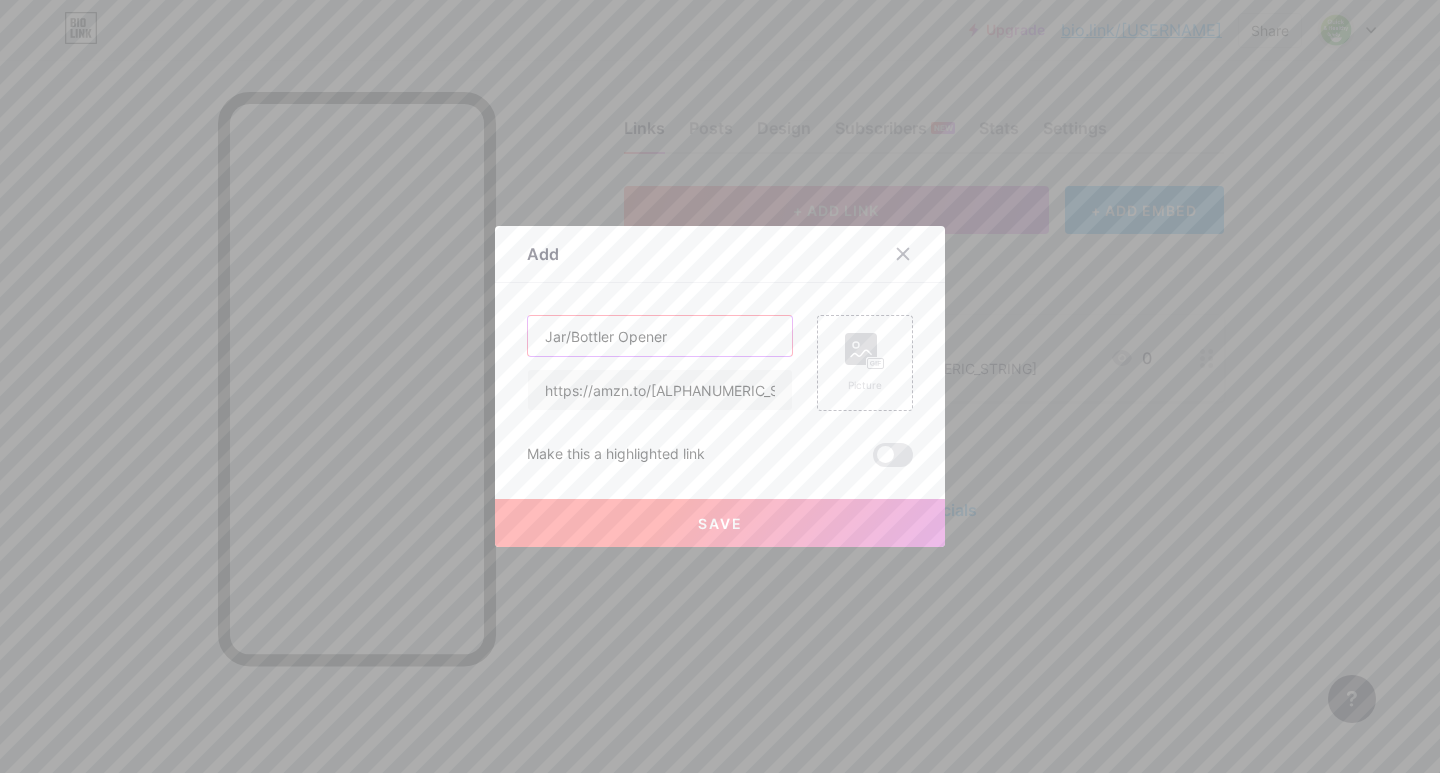 type on "Jar/Bottler Opener" 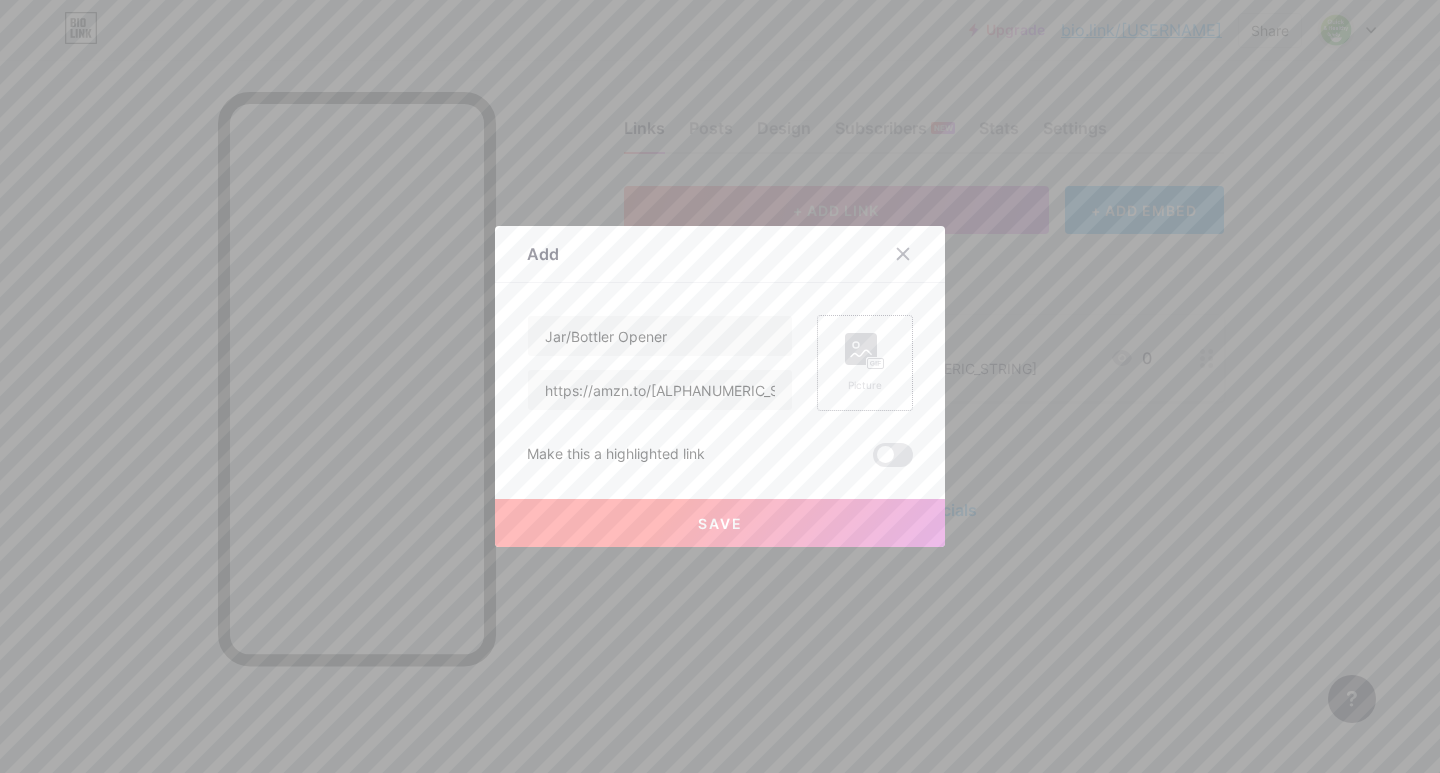 click 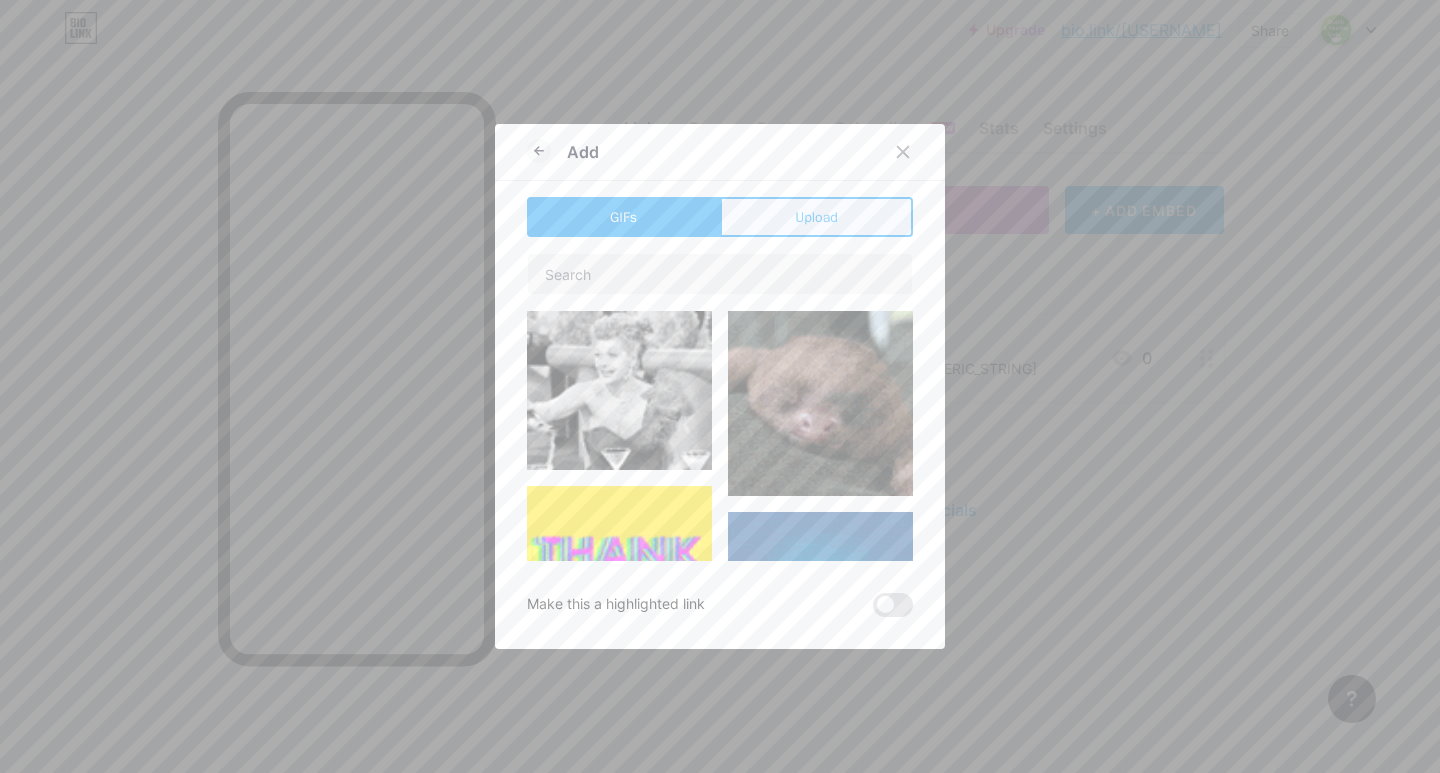 click on "Upload" at bounding box center (816, 217) 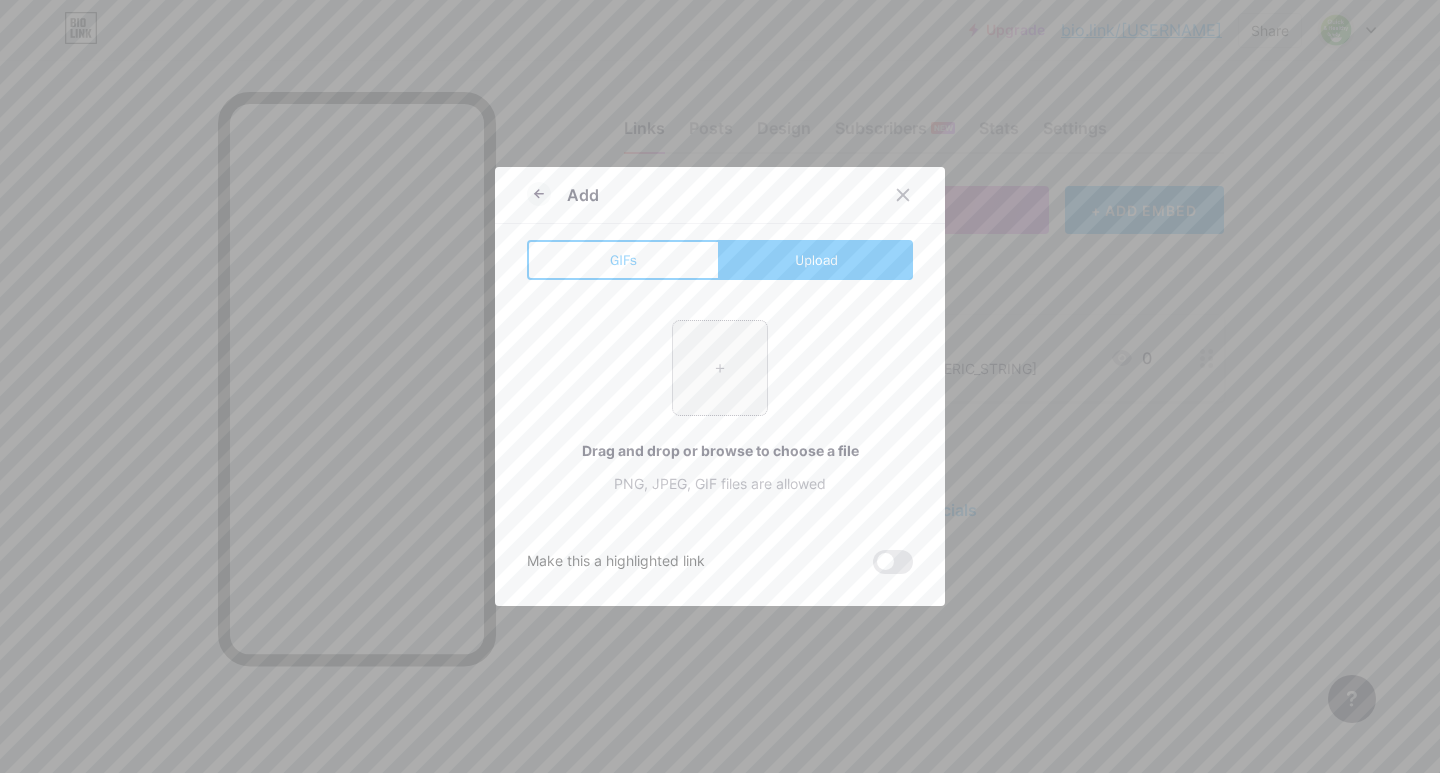 click at bounding box center [720, 368] 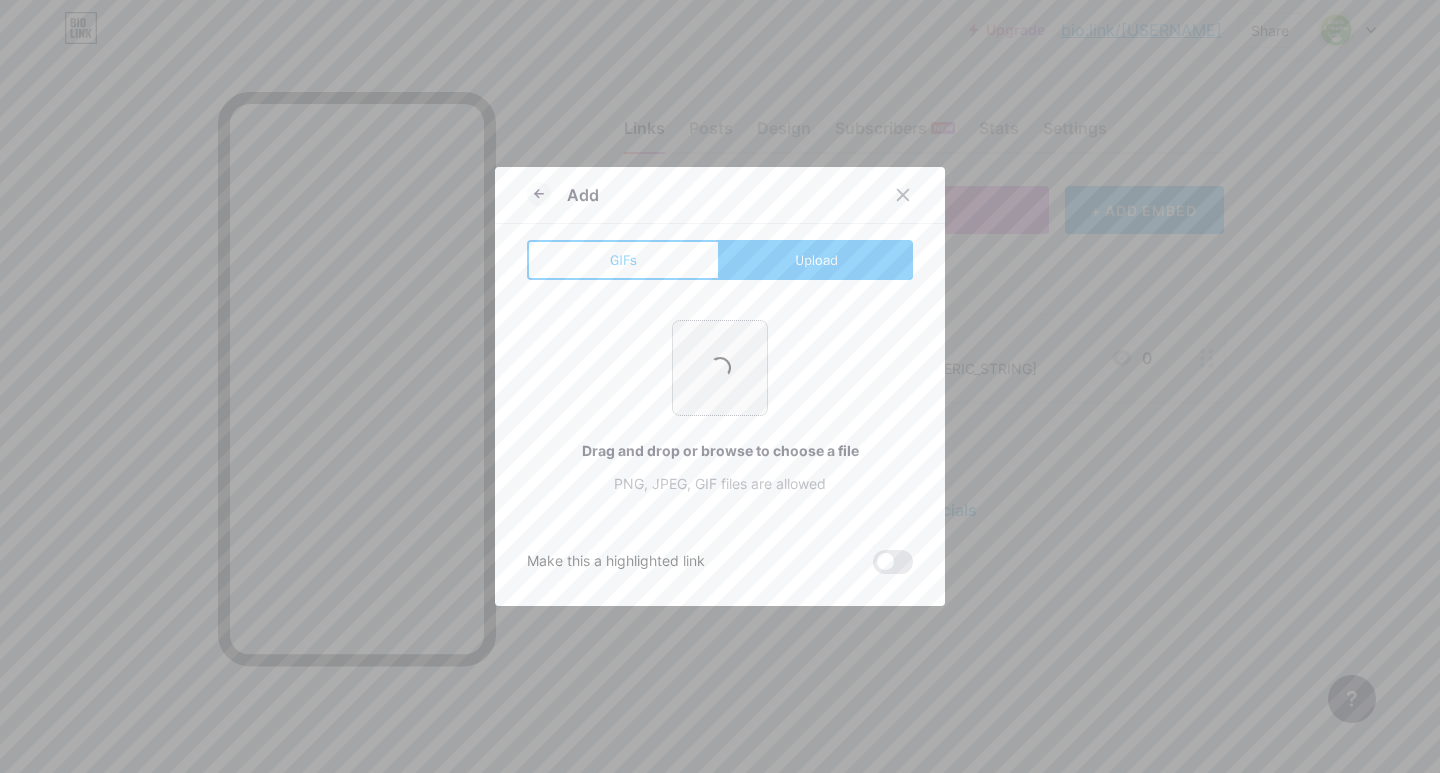 click at bounding box center [720, 368] 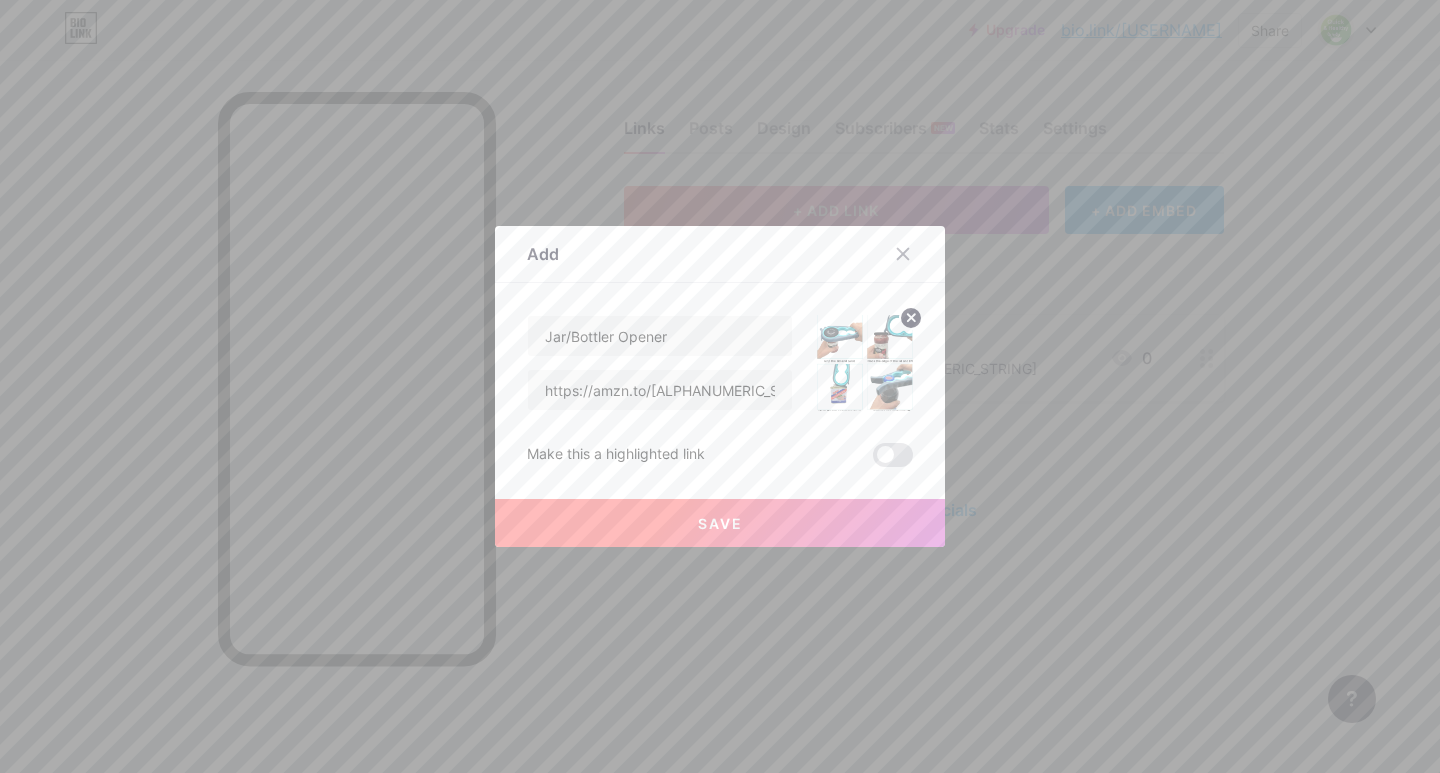click on "Save" at bounding box center [720, 523] 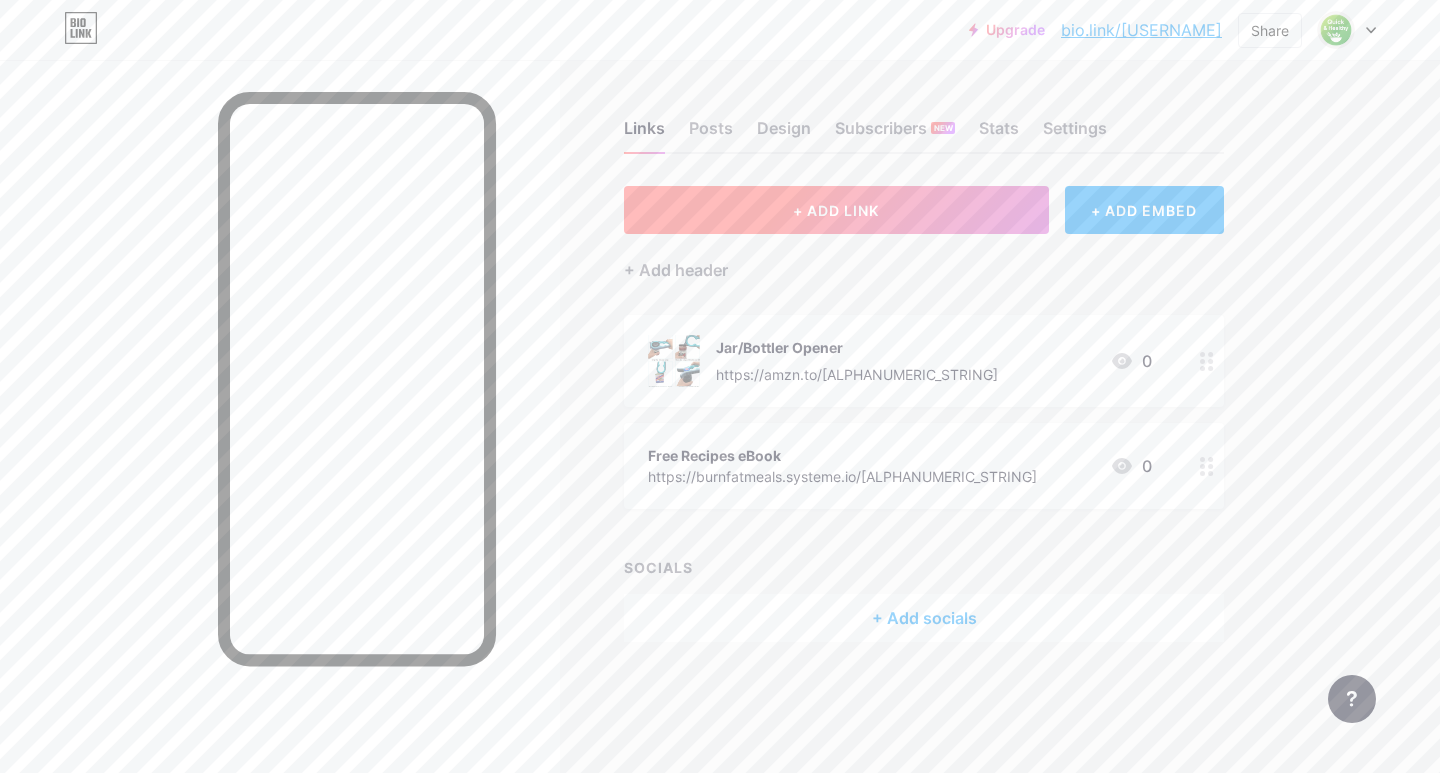click on "+ ADD LINK" at bounding box center [836, 210] 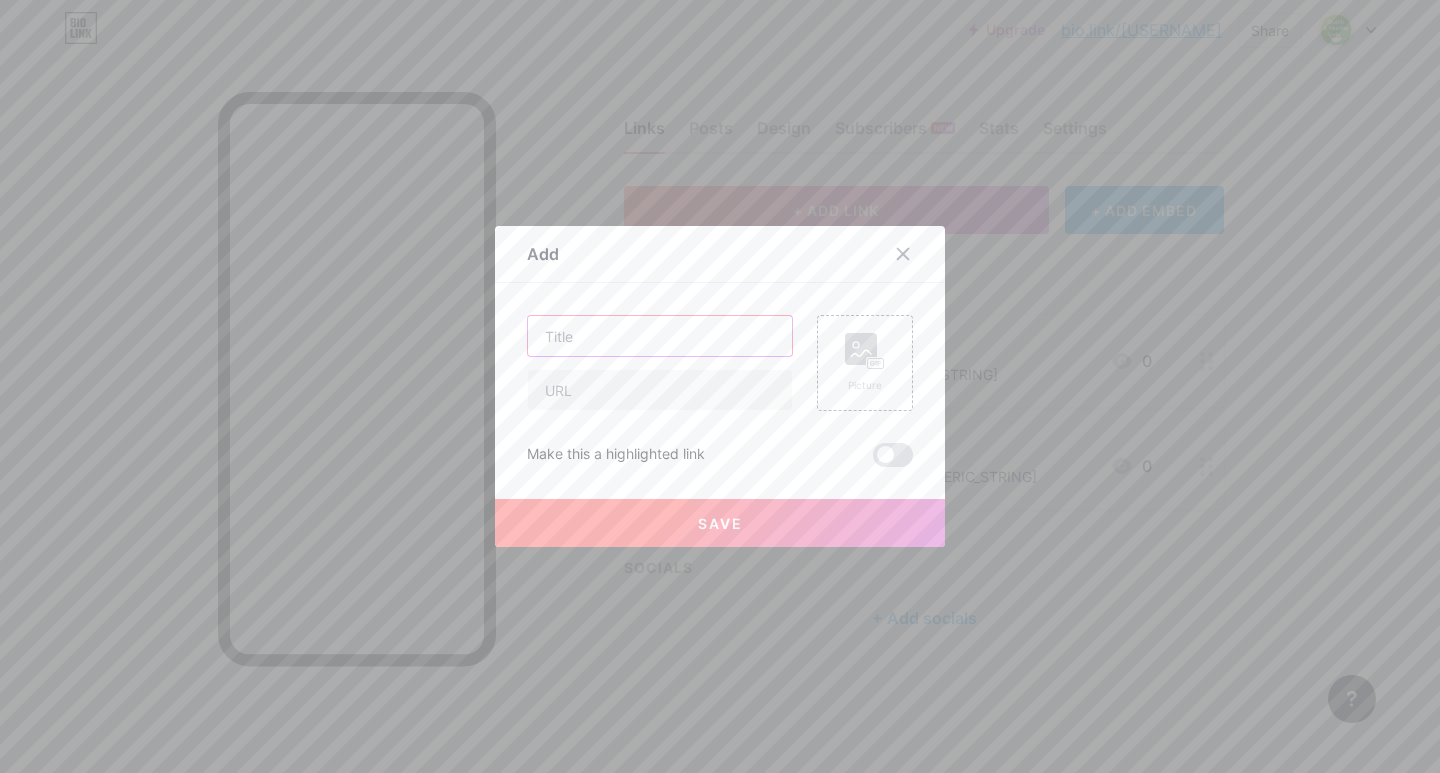 click at bounding box center [660, 336] 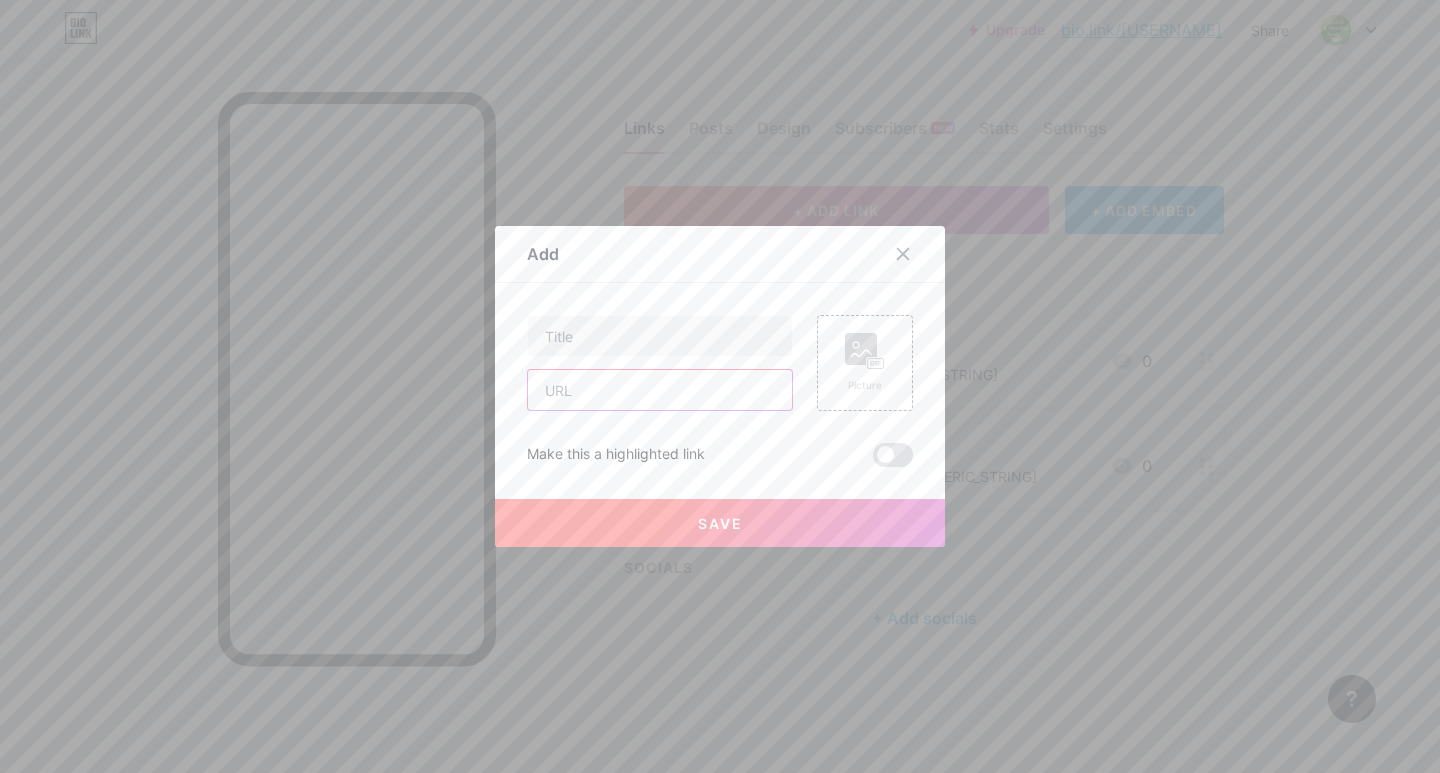 click at bounding box center (660, 390) 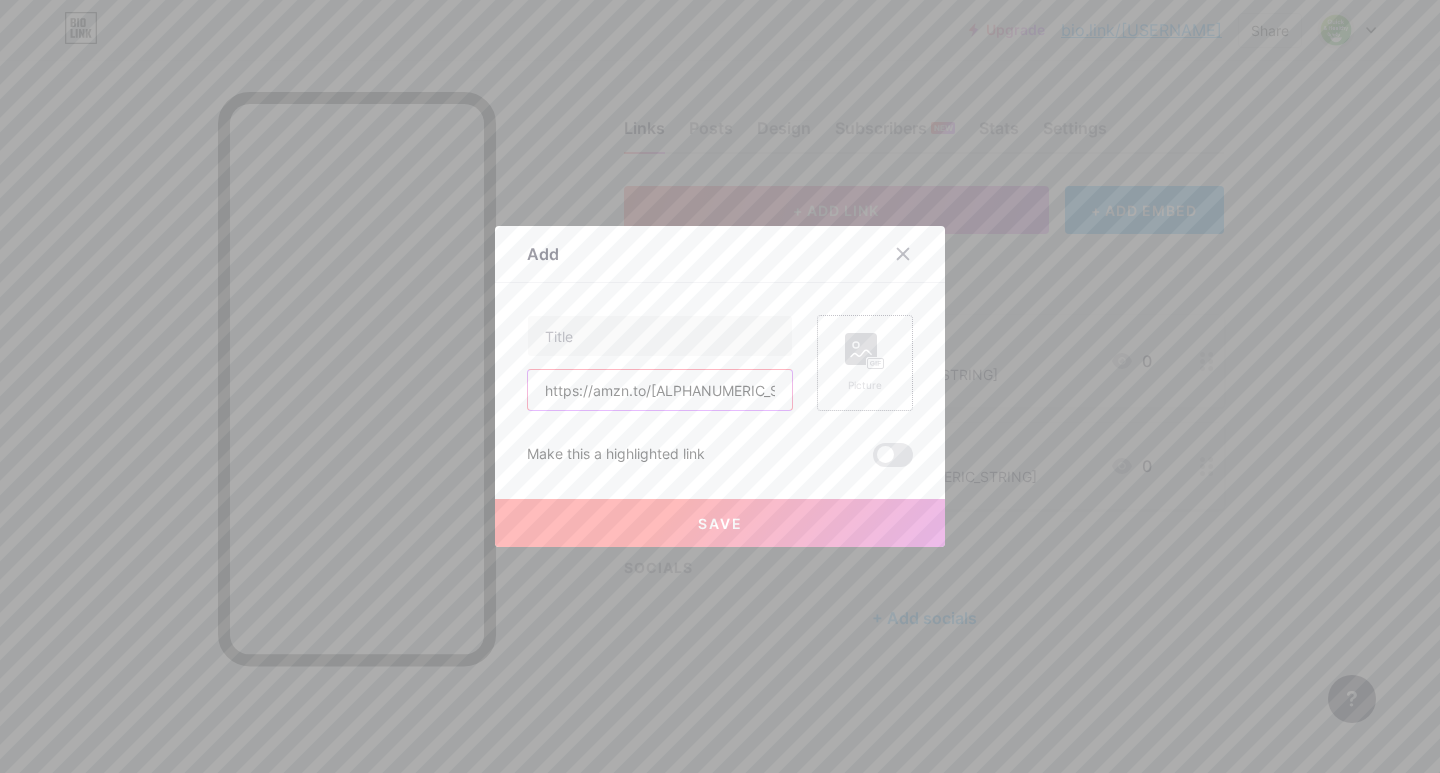 type on "https://amzn.to/[ALPHANUMERIC_STRING]" 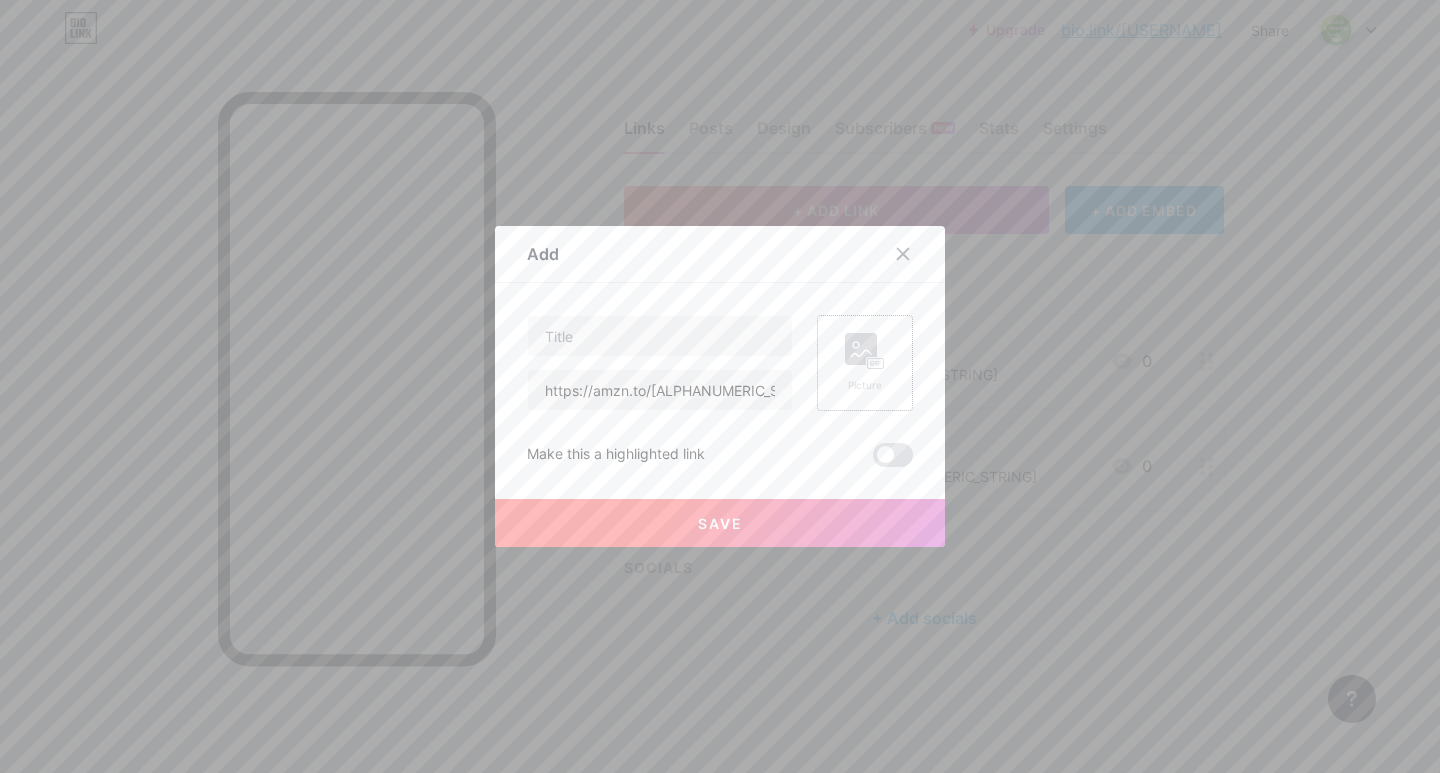 click 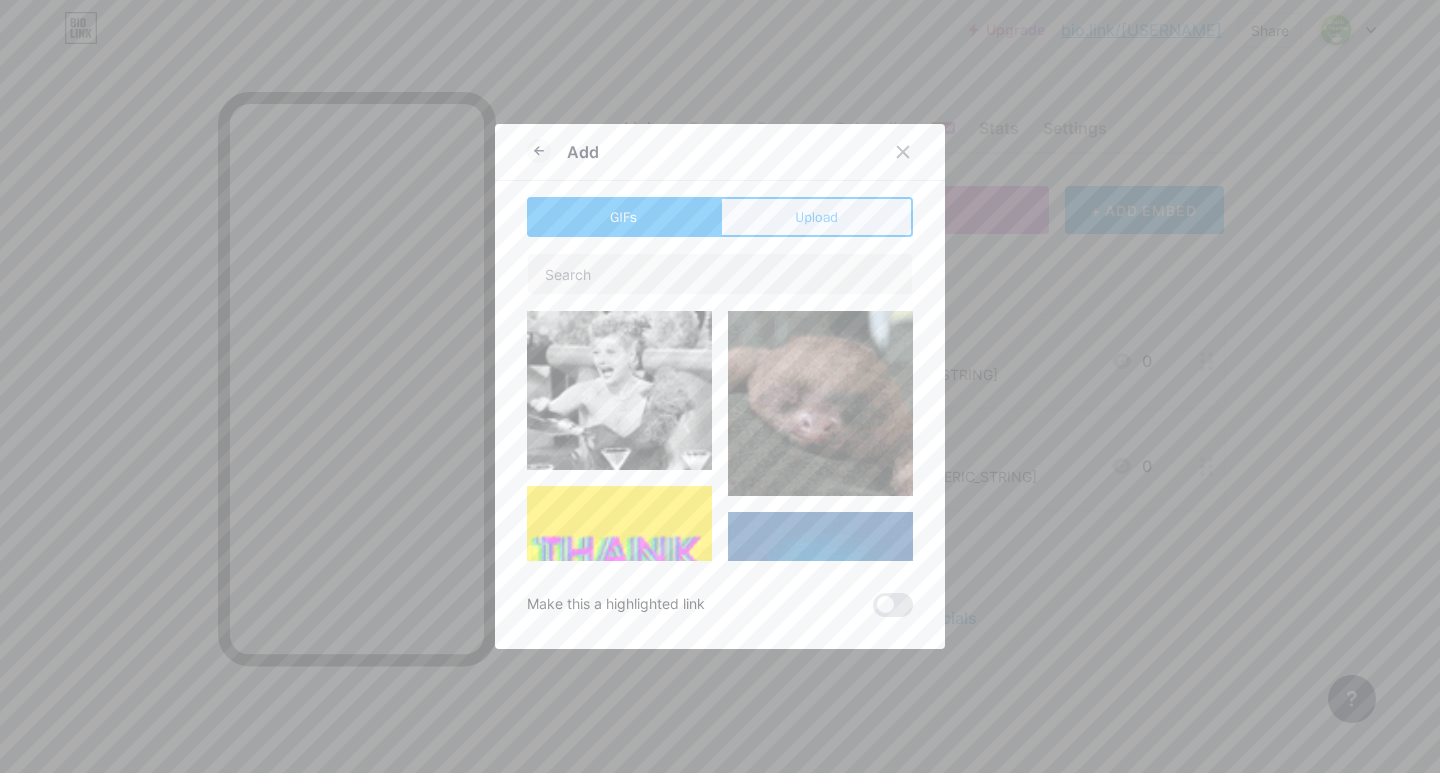 click on "Upload" at bounding box center (816, 217) 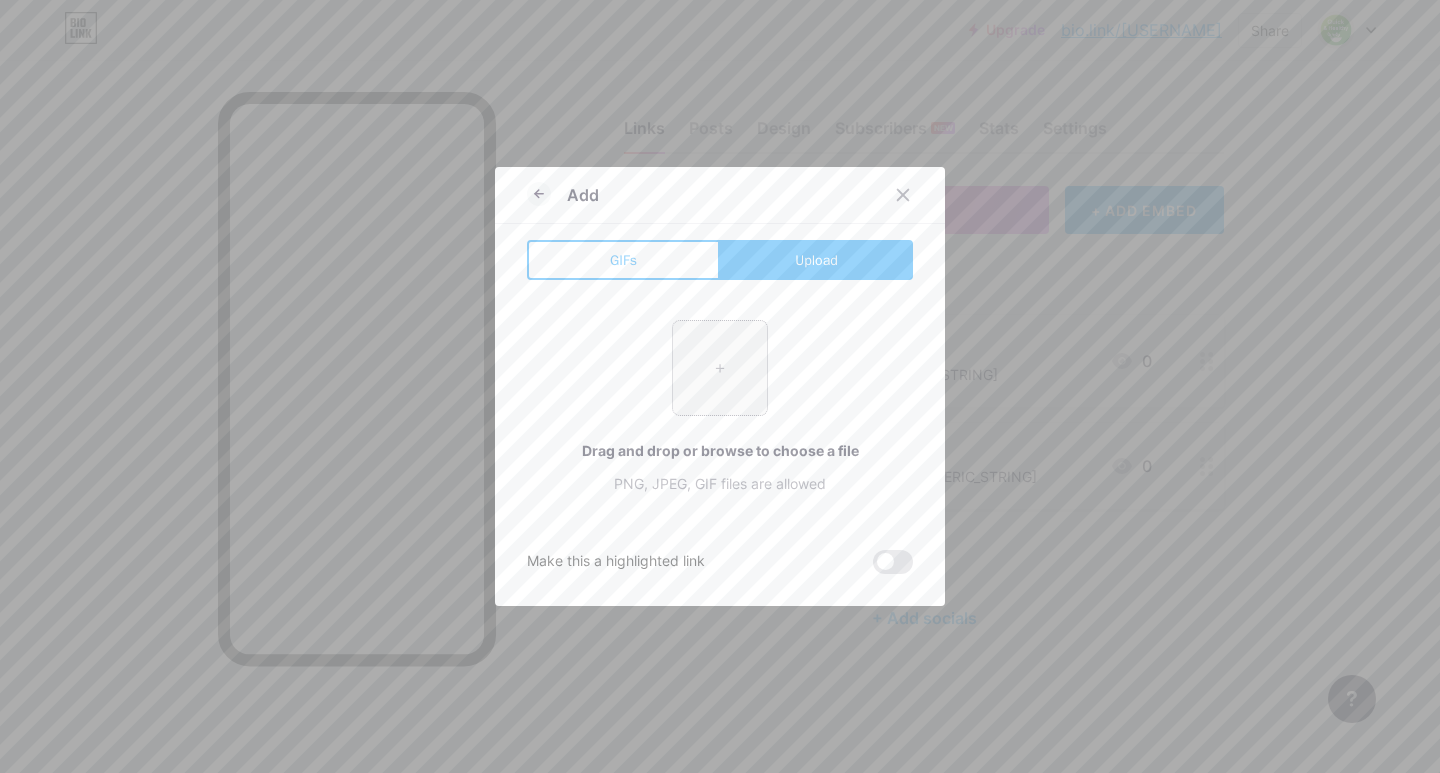 click at bounding box center [720, 368] 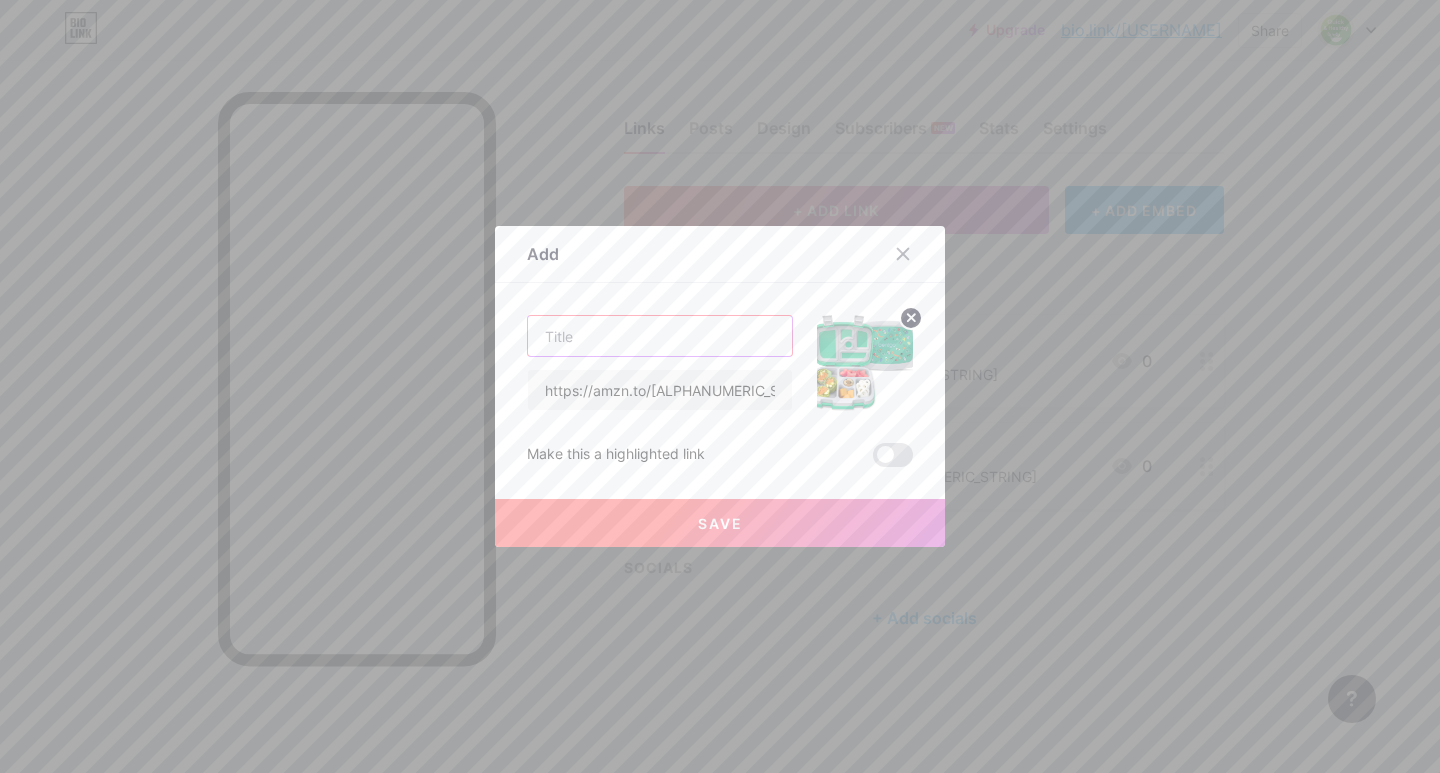 click at bounding box center [660, 336] 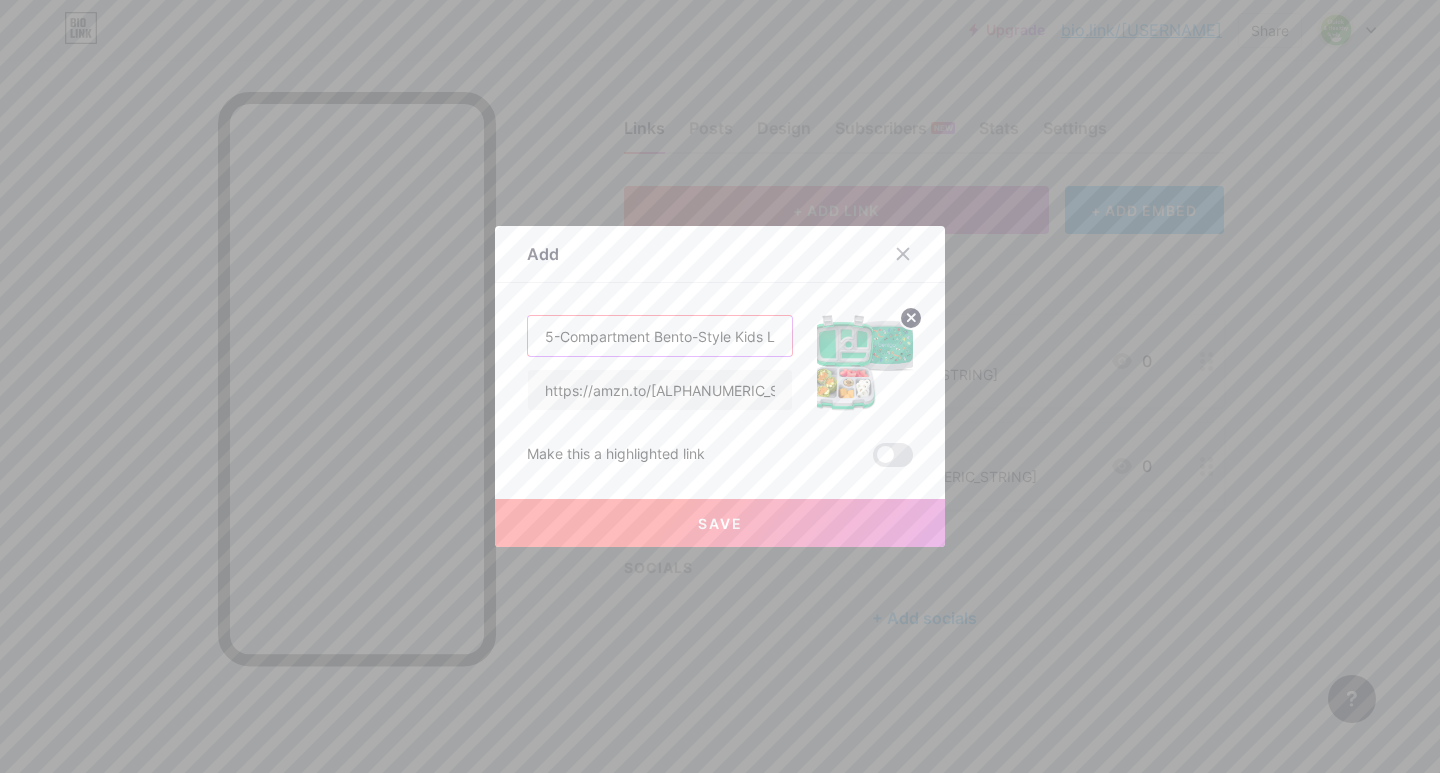 scroll, scrollTop: 0, scrollLeft: 65, axis: horizontal 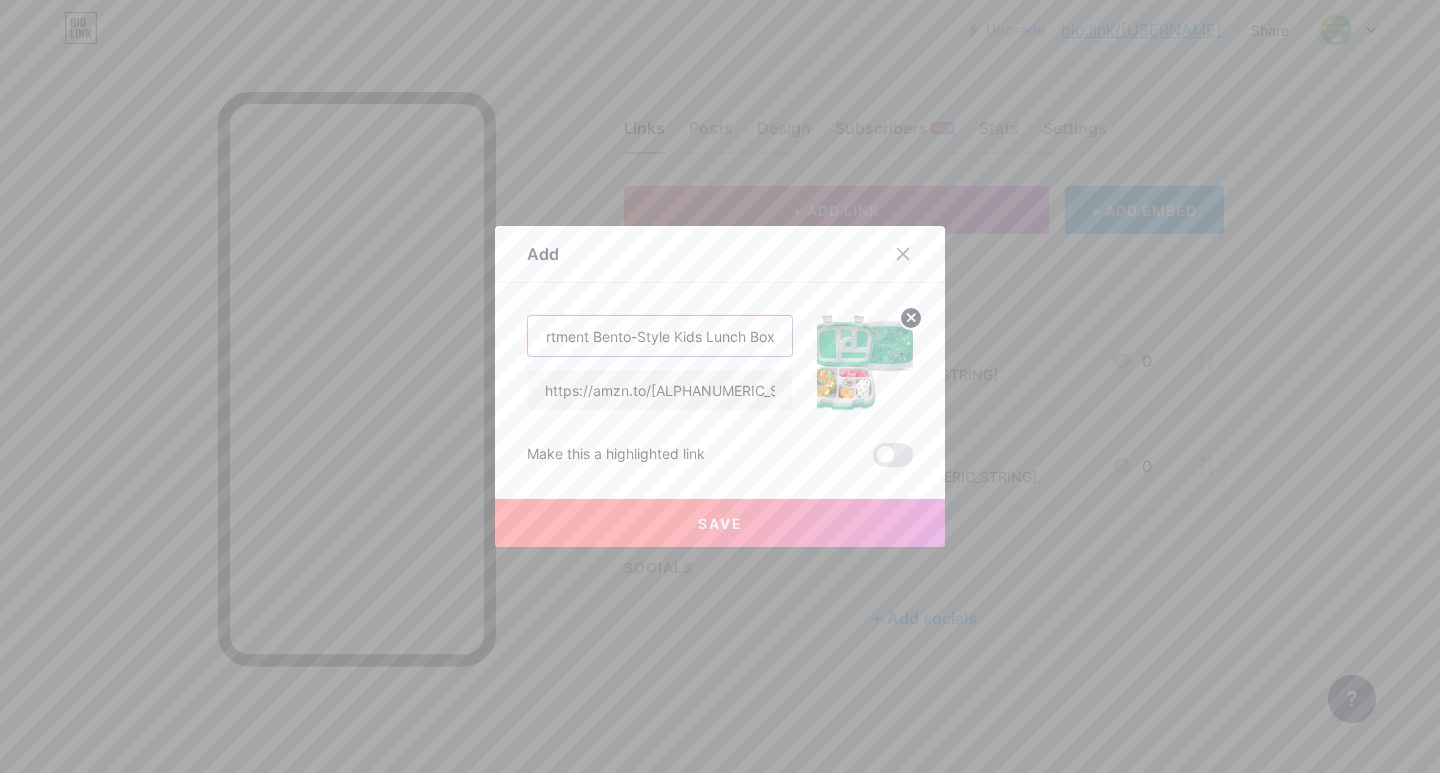 click on "5-Compartment Bento-Style Kids Lunch Box" at bounding box center (660, 336) 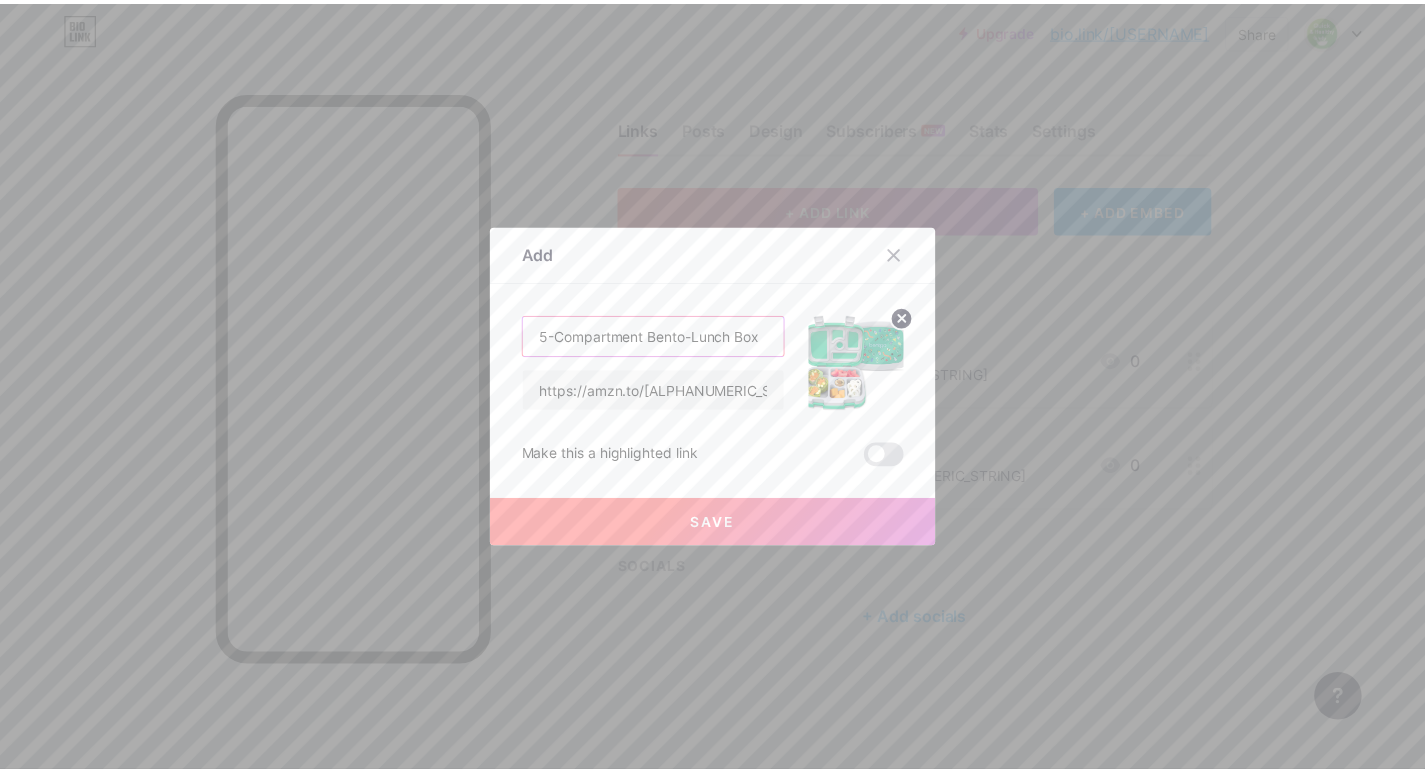 scroll, scrollTop: 0, scrollLeft: 0, axis: both 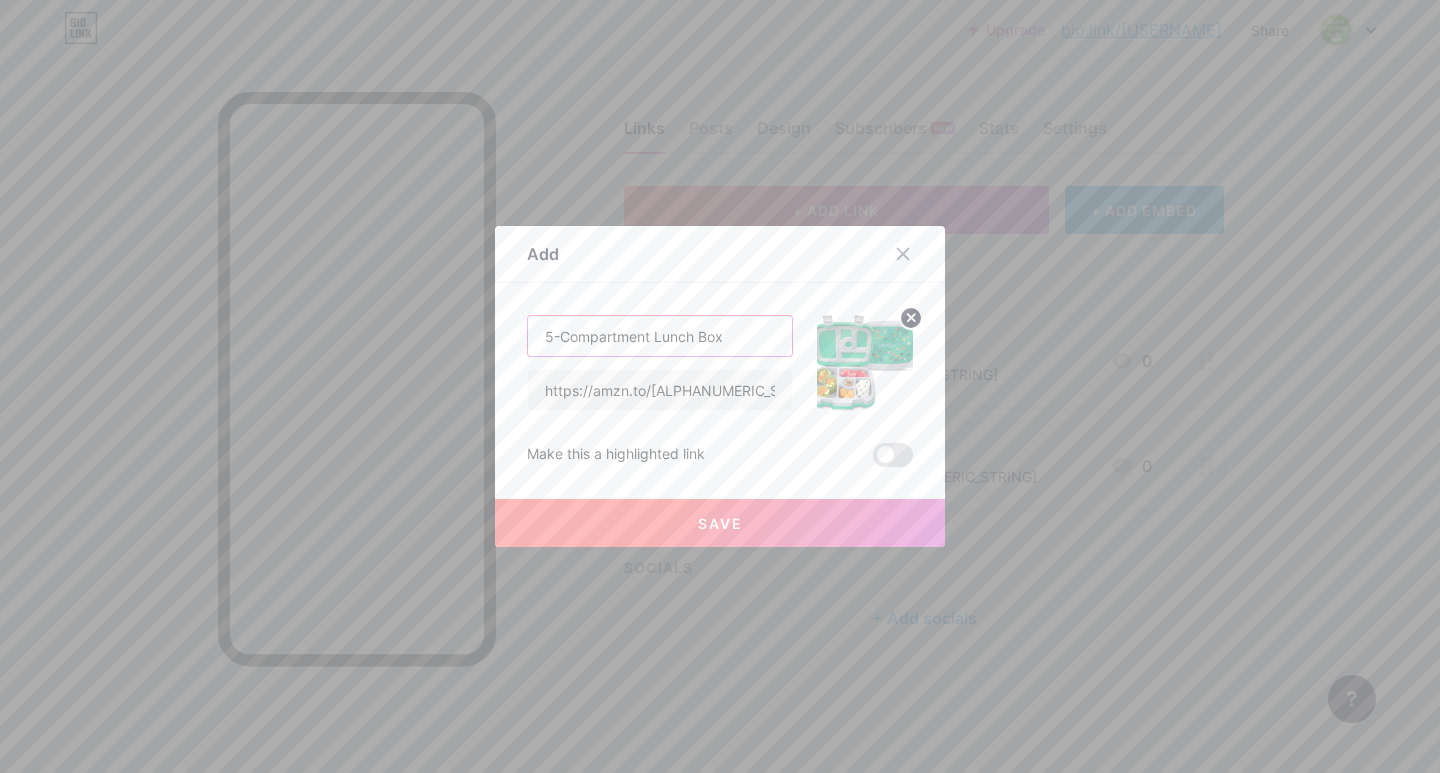 type on "5-Compartment Lunch Box" 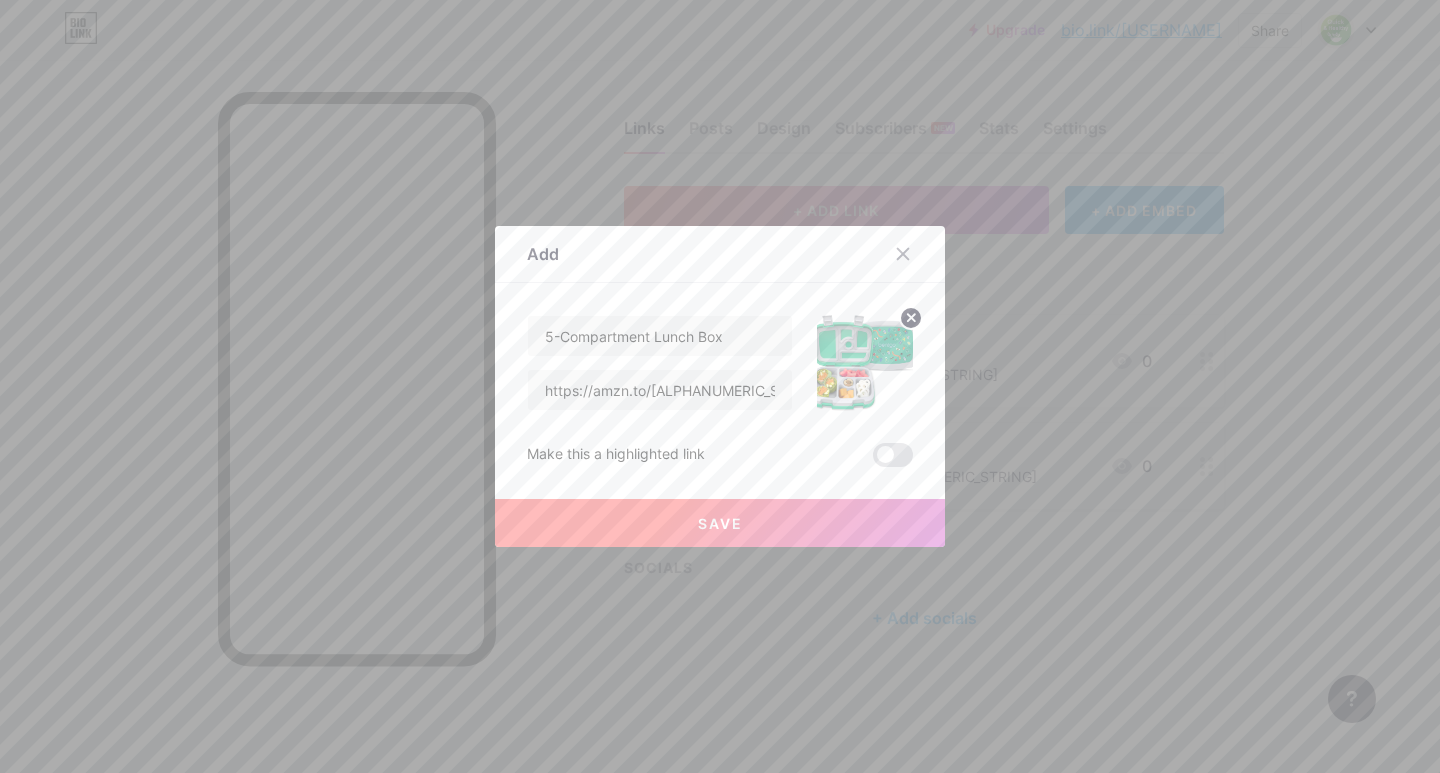 click on "Save" at bounding box center [720, 523] 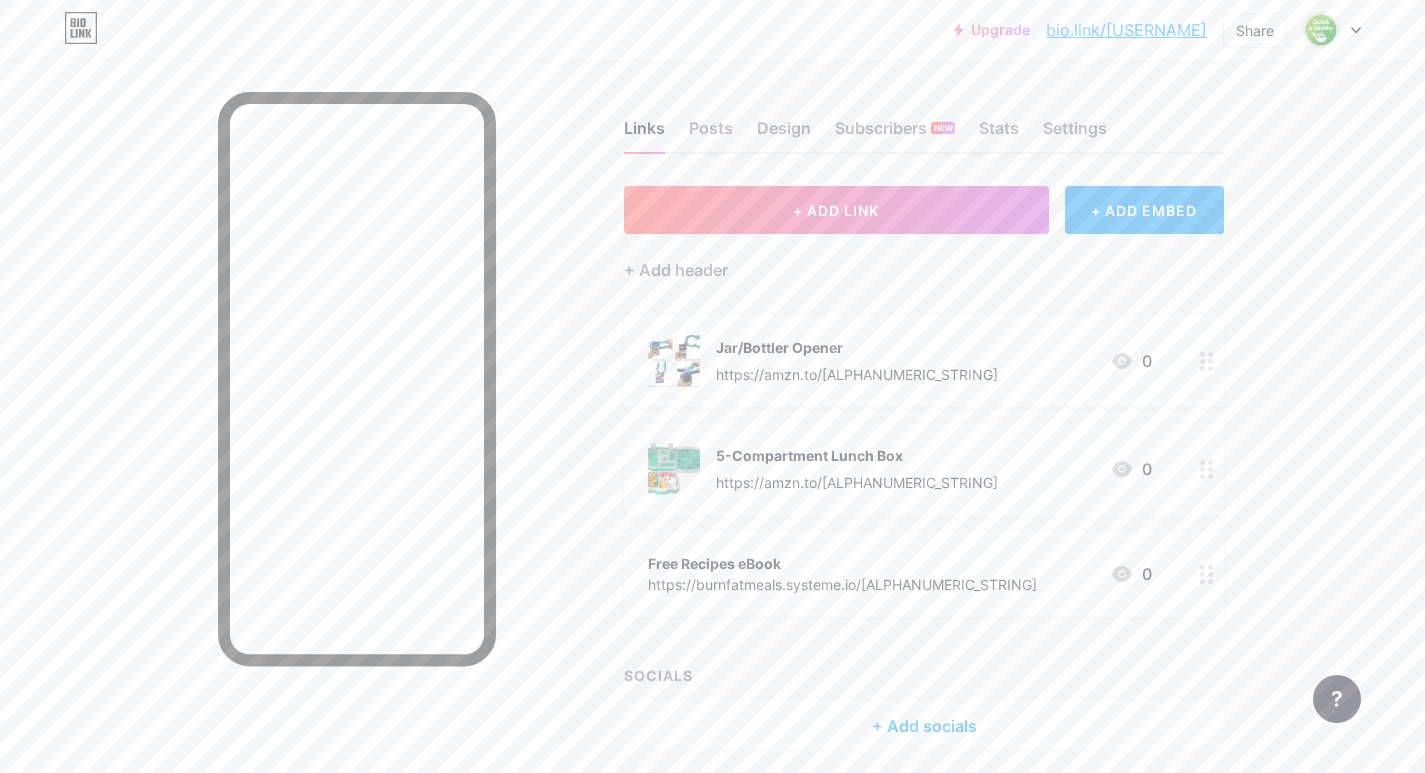 type 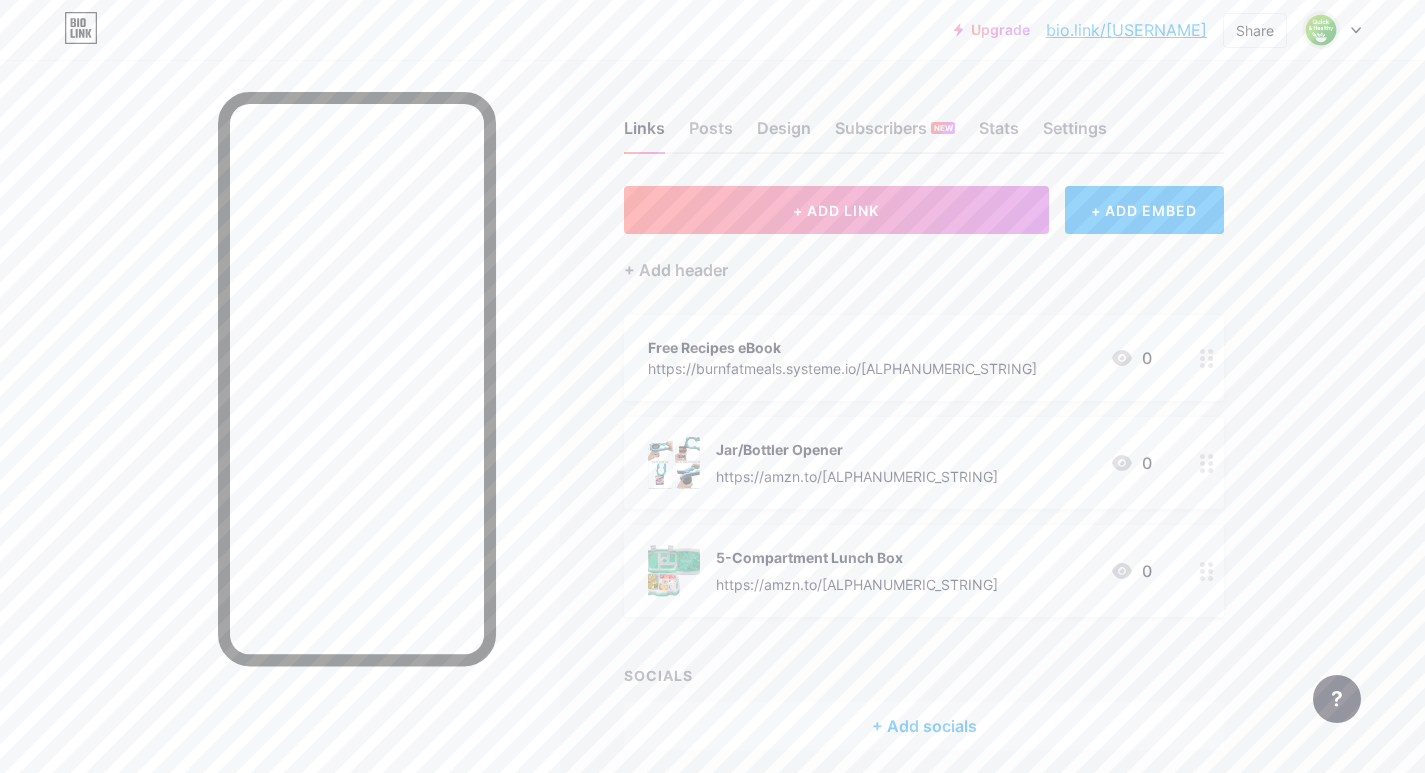 click on "Free Recipes eBook" at bounding box center [842, 347] 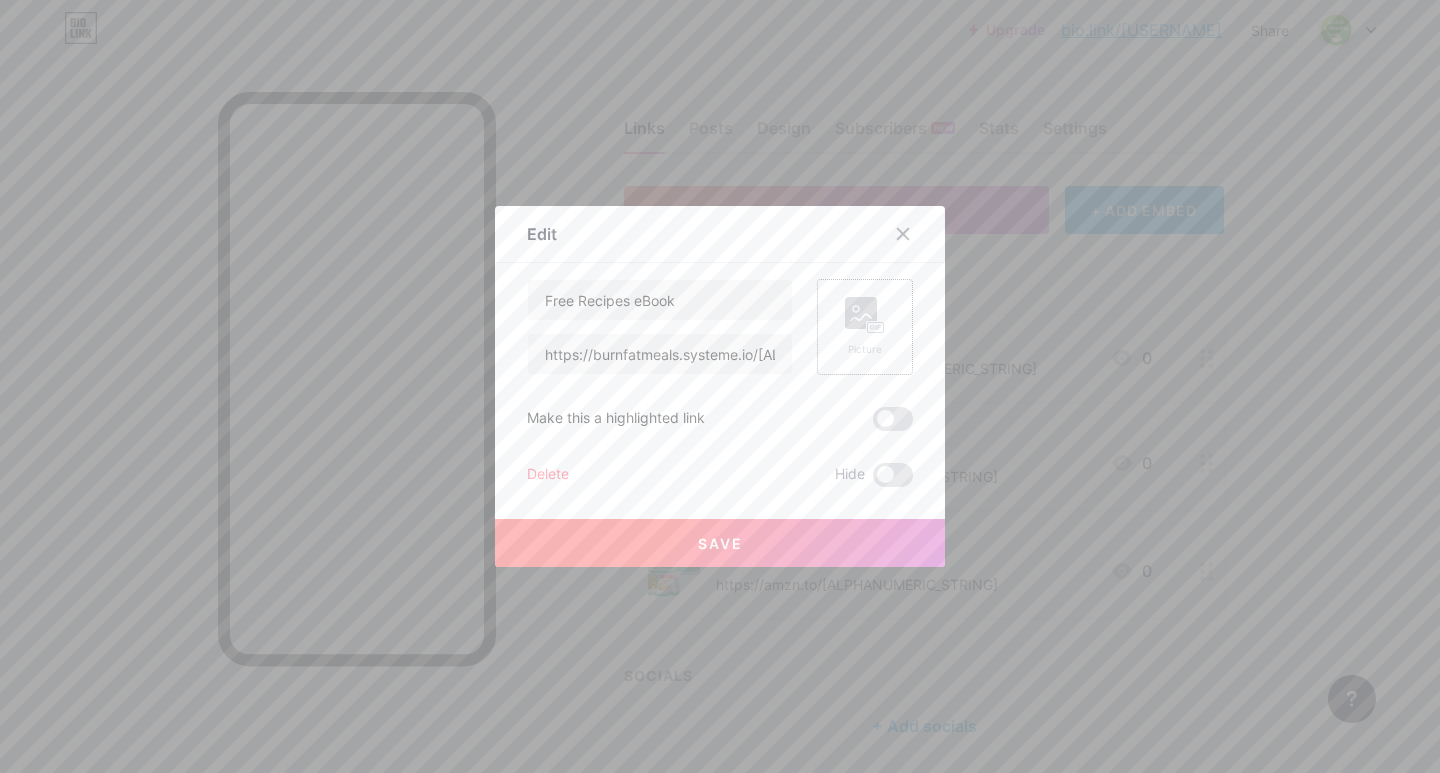 click 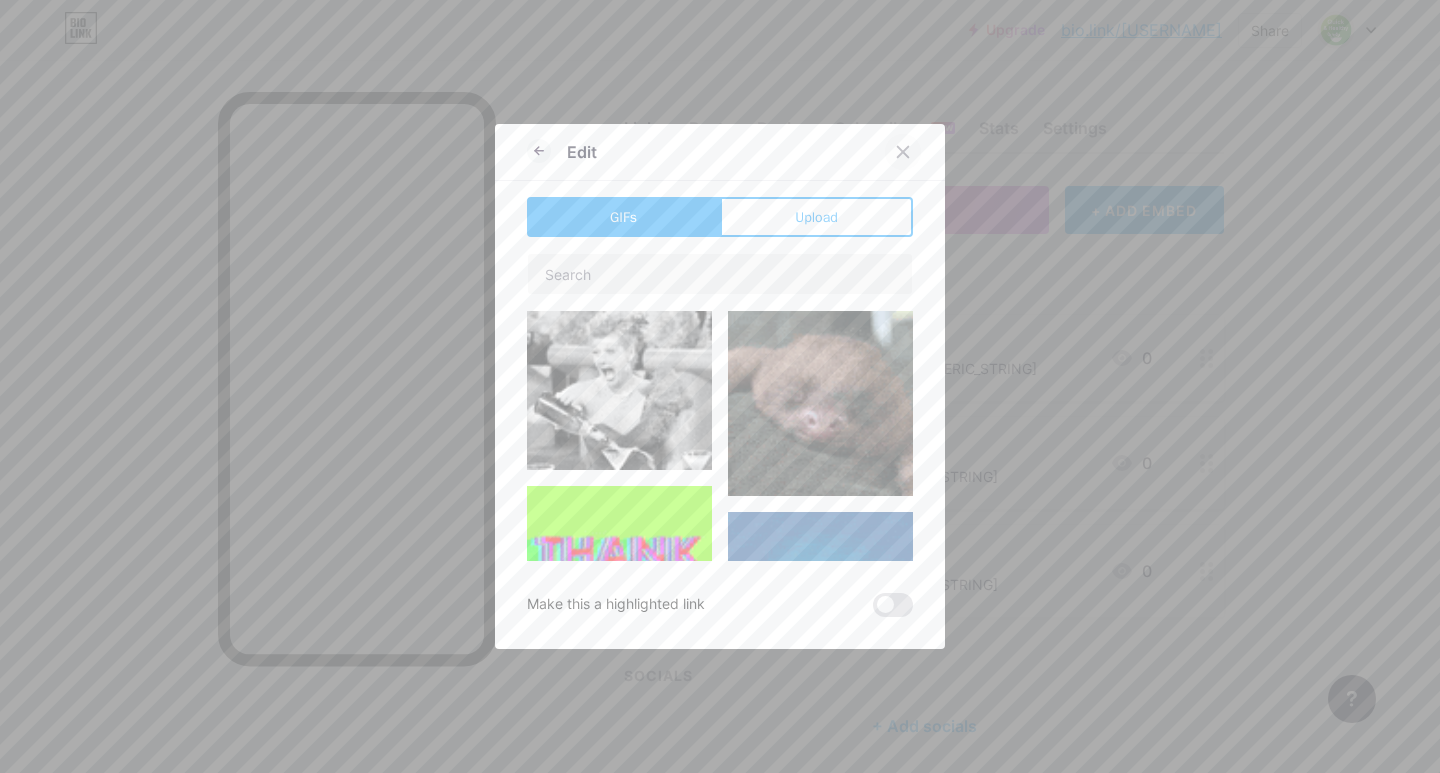 click 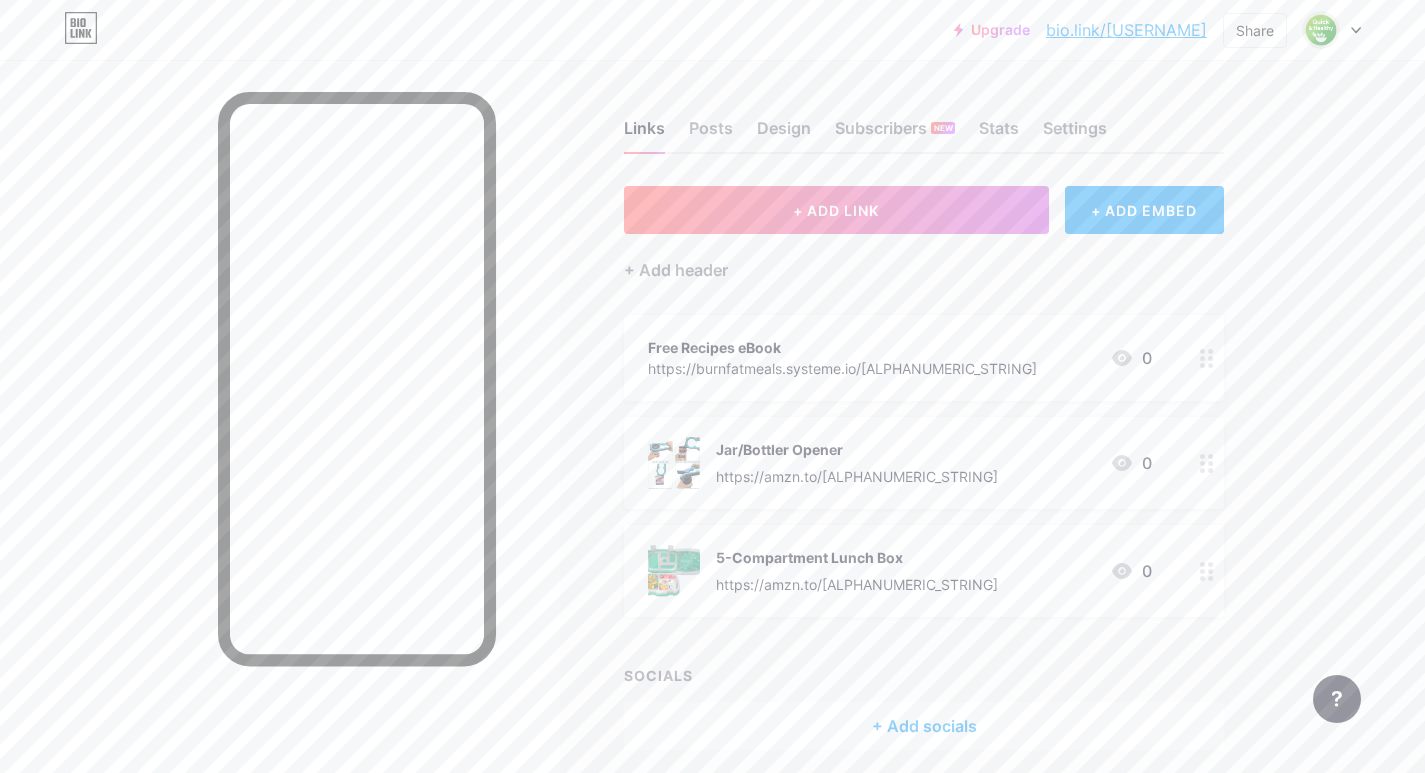 click on "Free Recipes eBook" at bounding box center [842, 347] 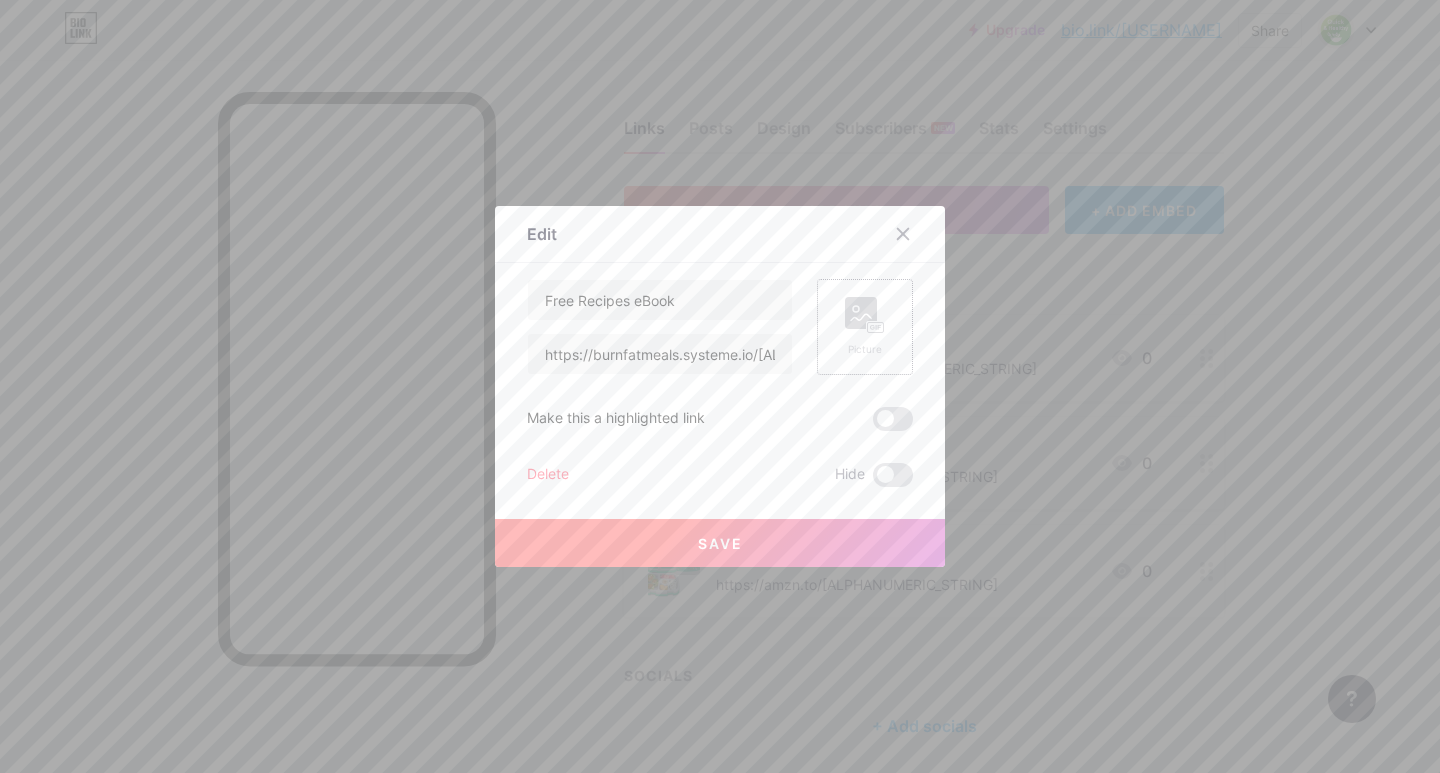 click on "Picture" at bounding box center [865, 327] 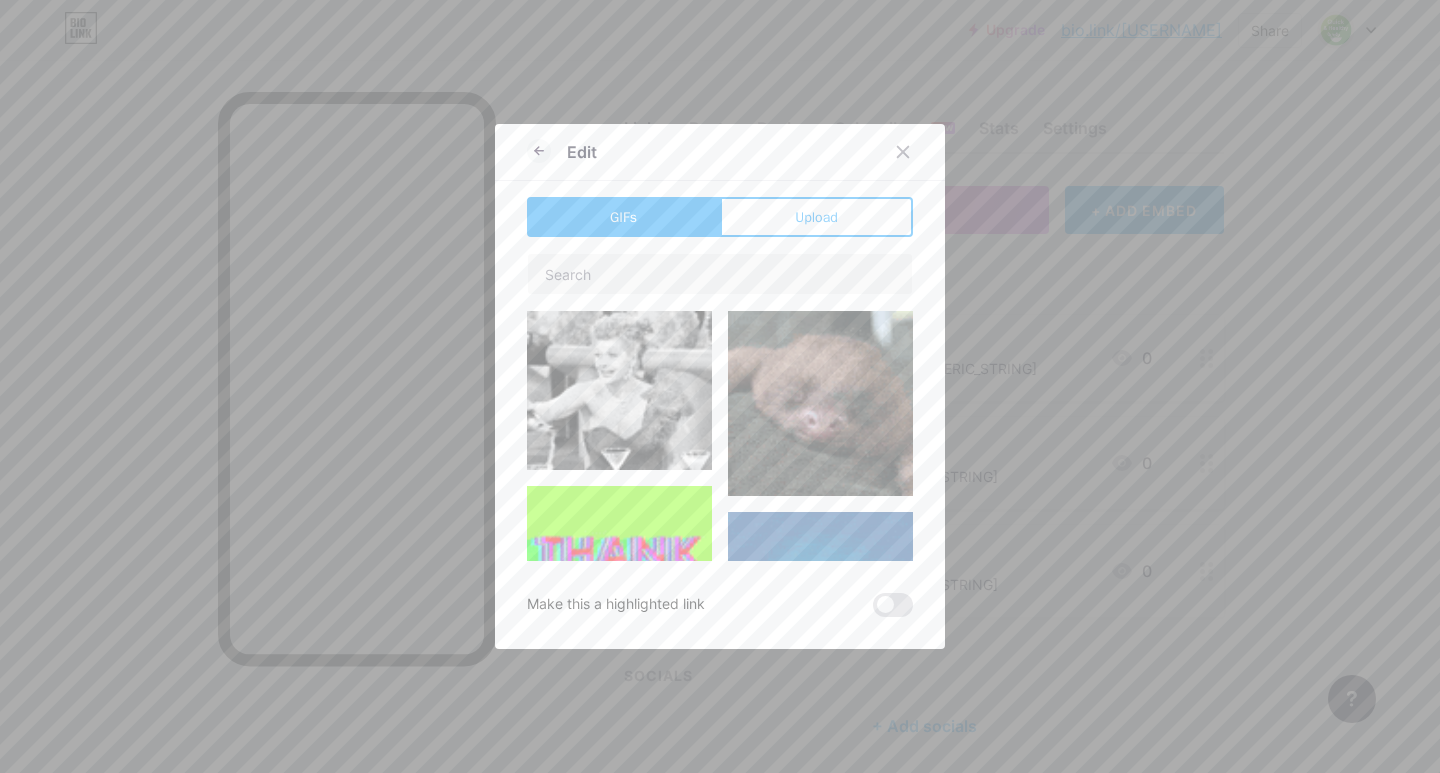 click on "GIFs     Upload       Content
YouTube
Play YouTube video without leaving your page.
ADD
Vimeo
Play Vimeo video without leaving your page.
ADD
Tiktok
Grow your TikTok following
ADD
Tweet
Embed a tweet.
ADD
Reddit
Showcase your Reddit profile
ADD
Spotify
Embed Spotify to play the preview of a track.
ADD
Twitch
Play Twitch video without leaving your page.
ADD
ADD
ADD" at bounding box center (720, 407) 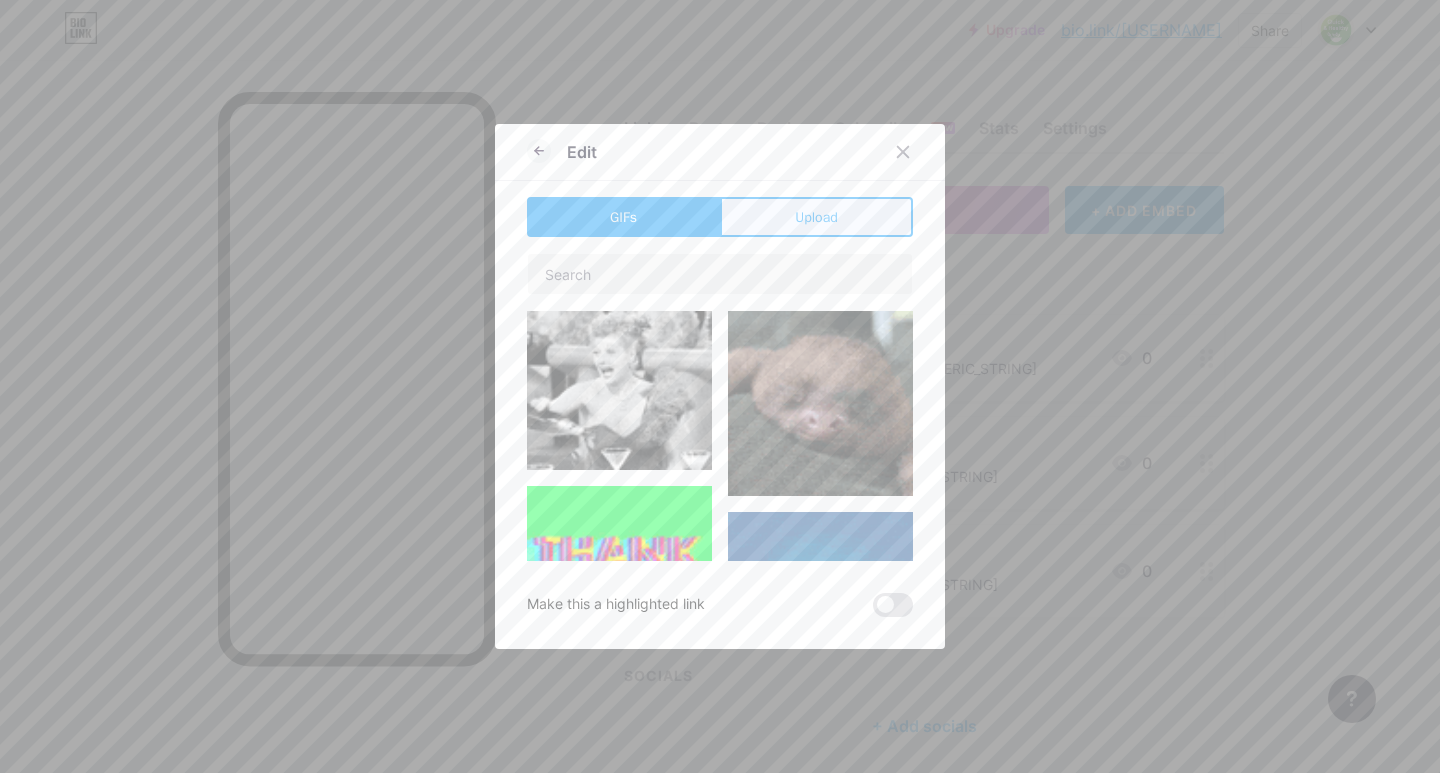 click on "Upload" at bounding box center [816, 217] 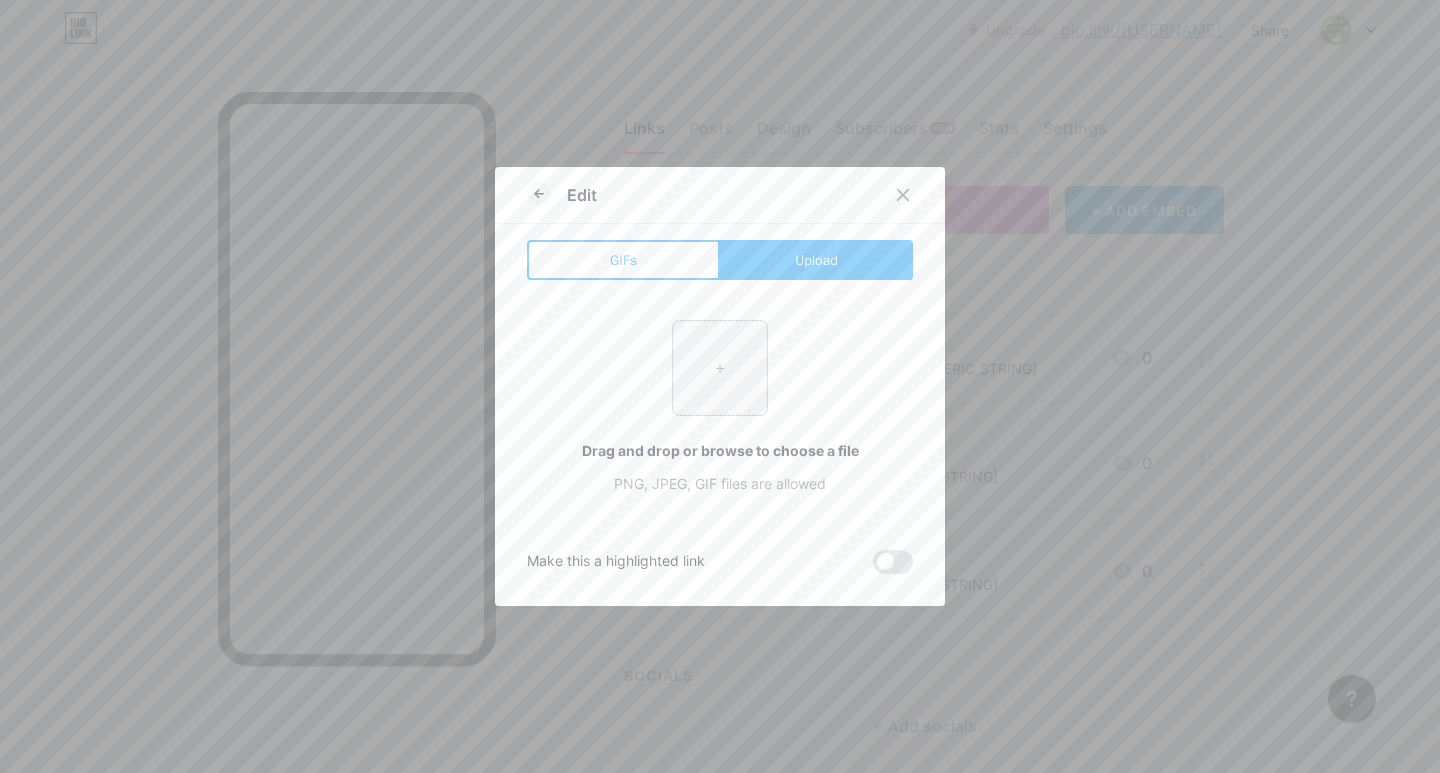 click at bounding box center [720, 368] 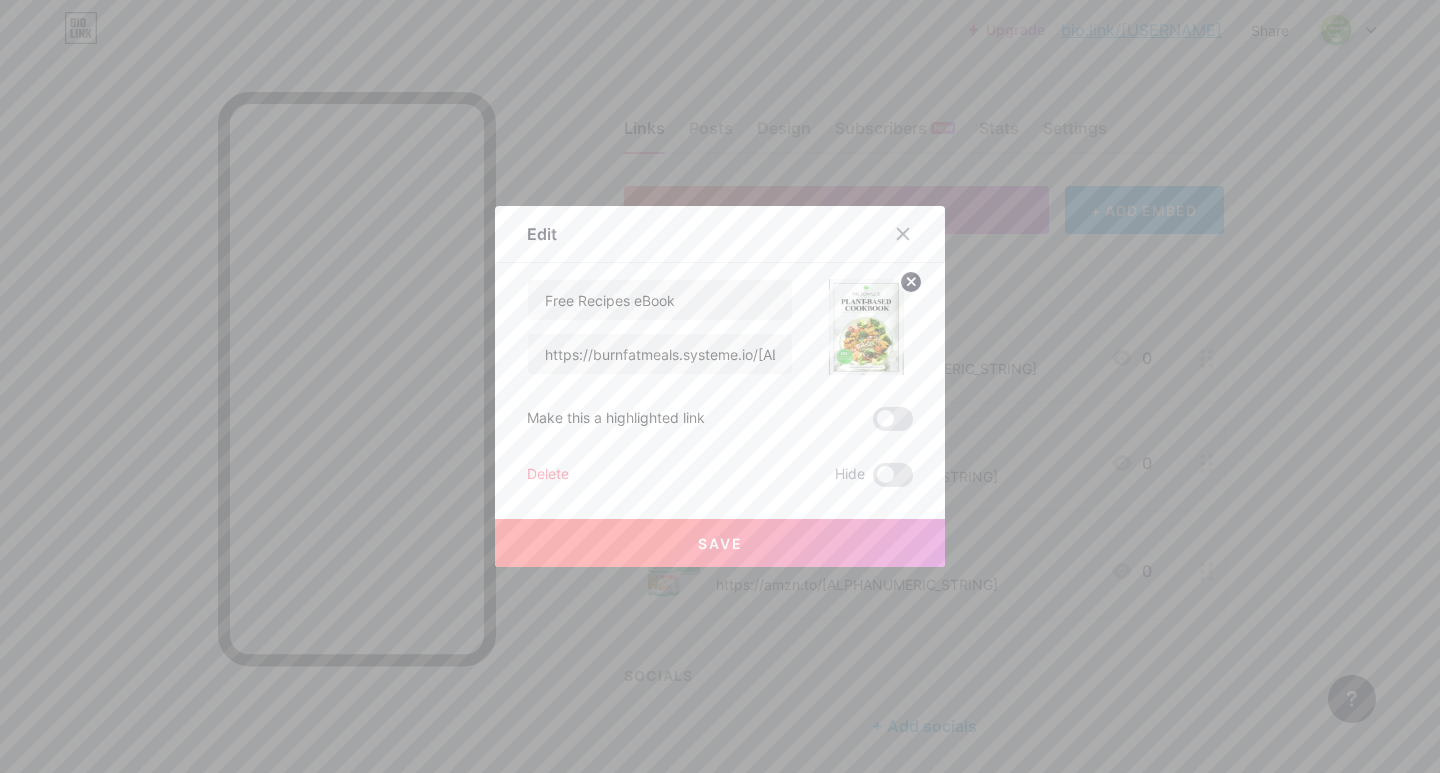 click on "Save" at bounding box center [720, 543] 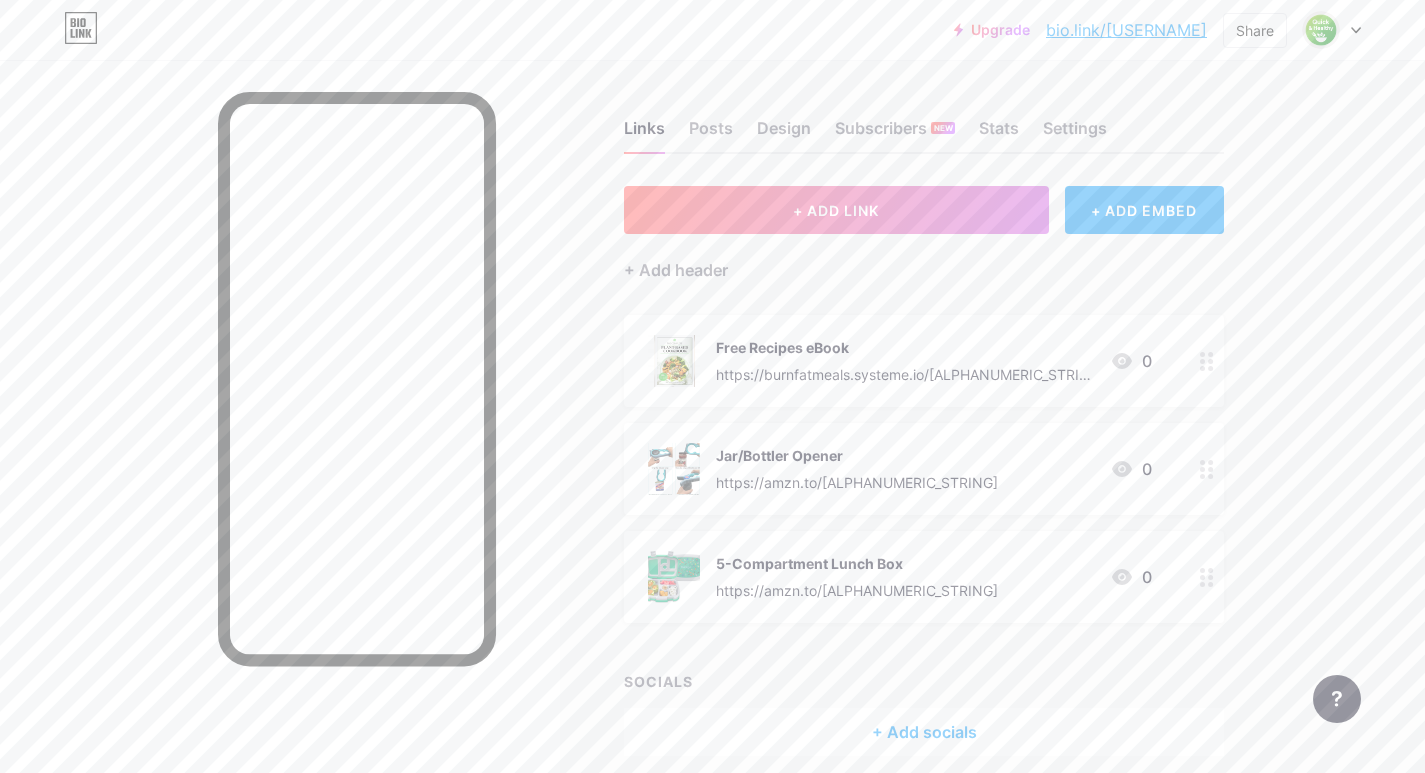 click on "Free Recipes eBook" at bounding box center (905, 347) 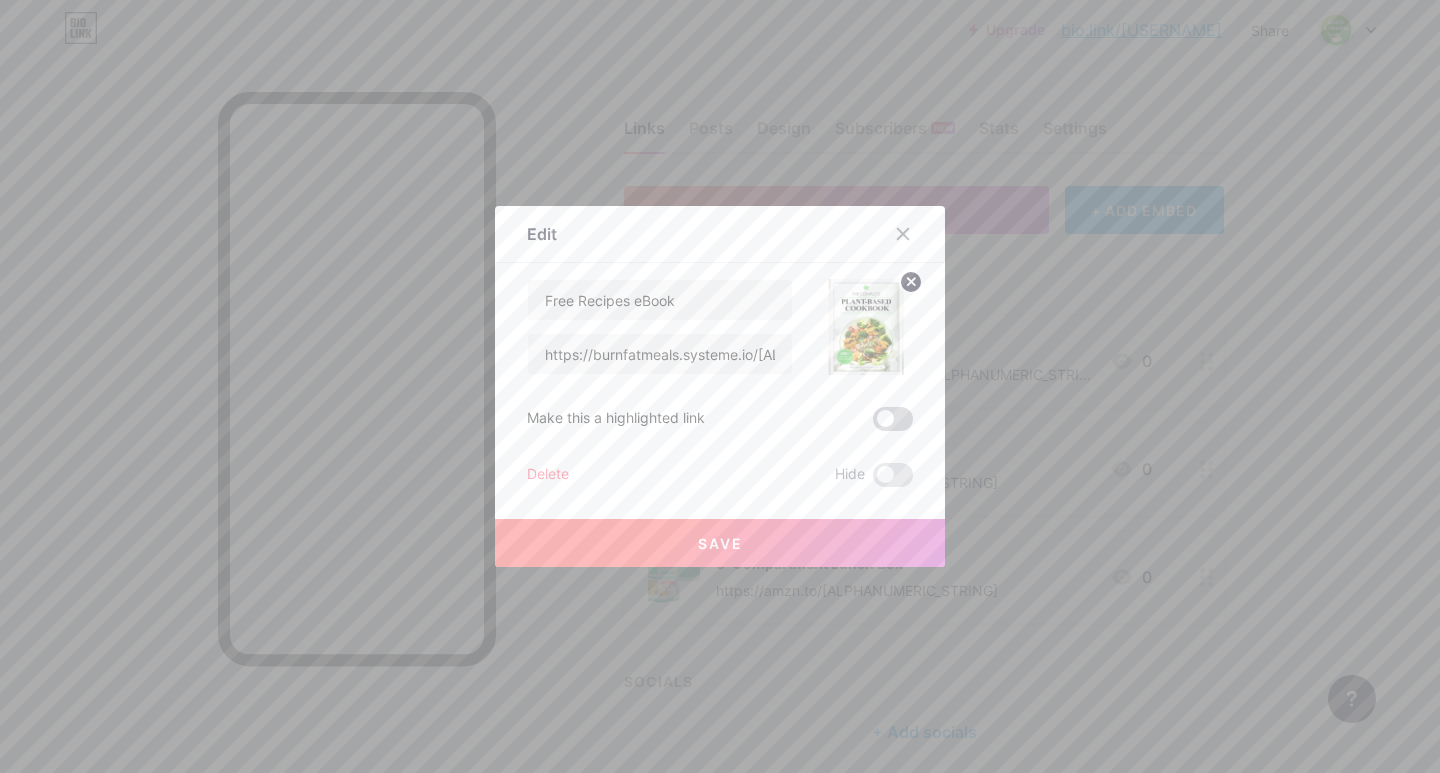 click at bounding box center [893, 419] 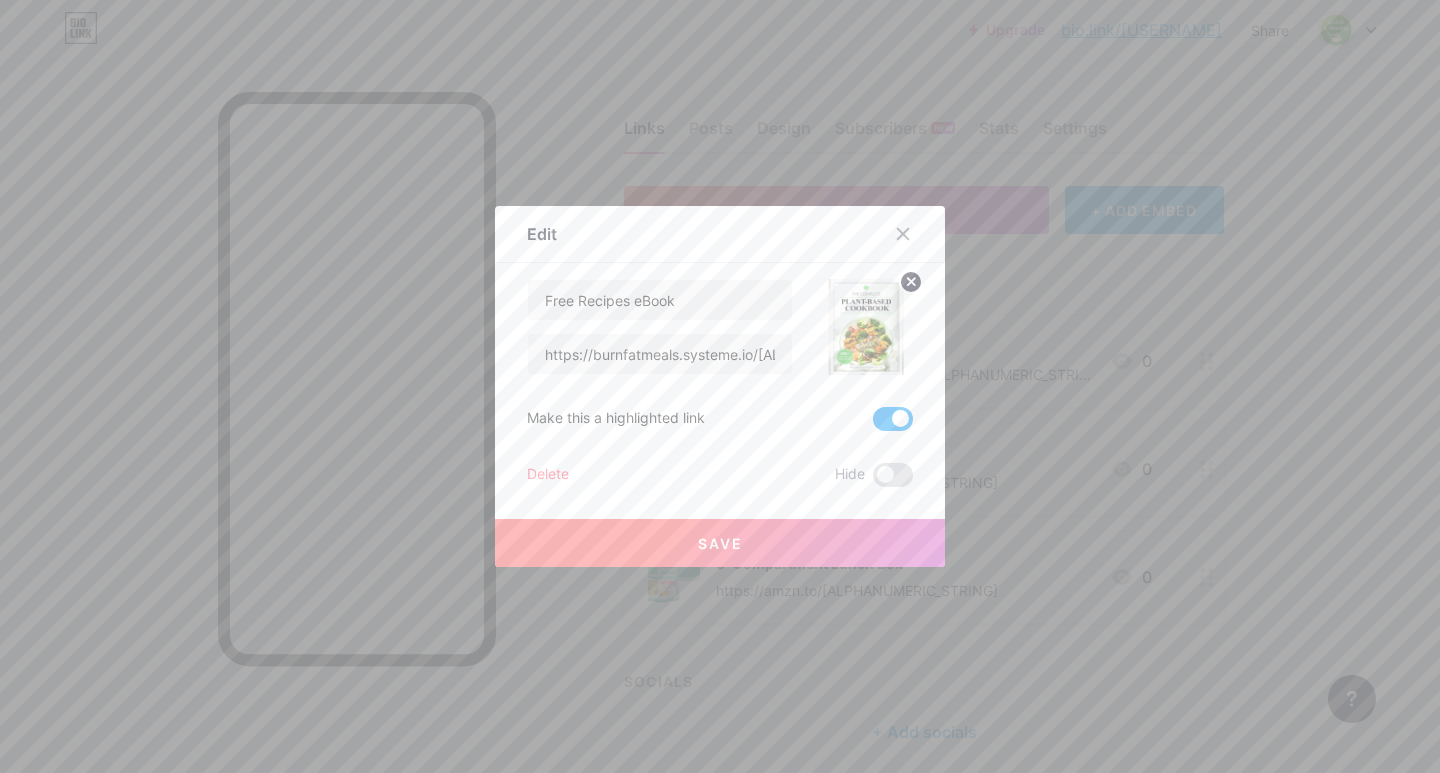click on "Save" at bounding box center [720, 543] 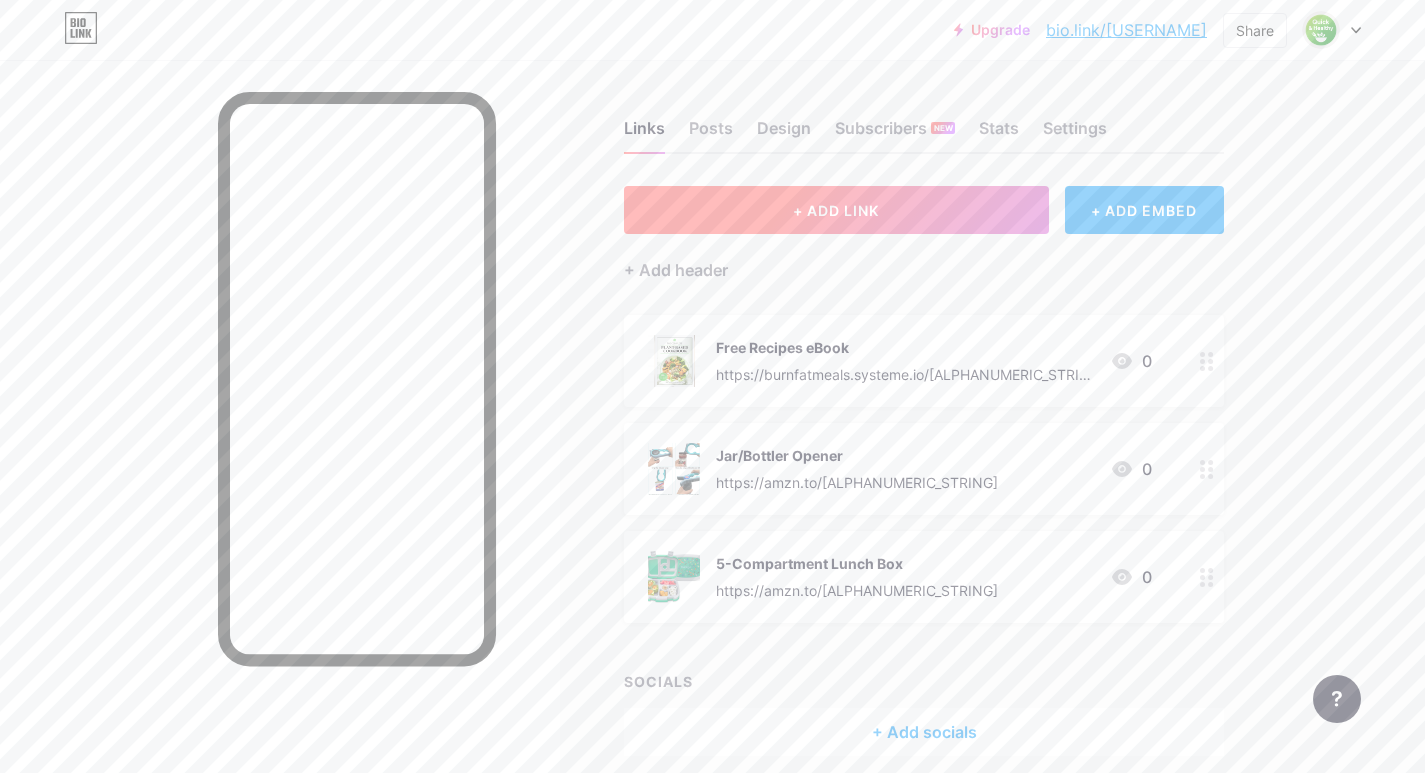 click on "+ ADD LINK" at bounding box center (836, 210) 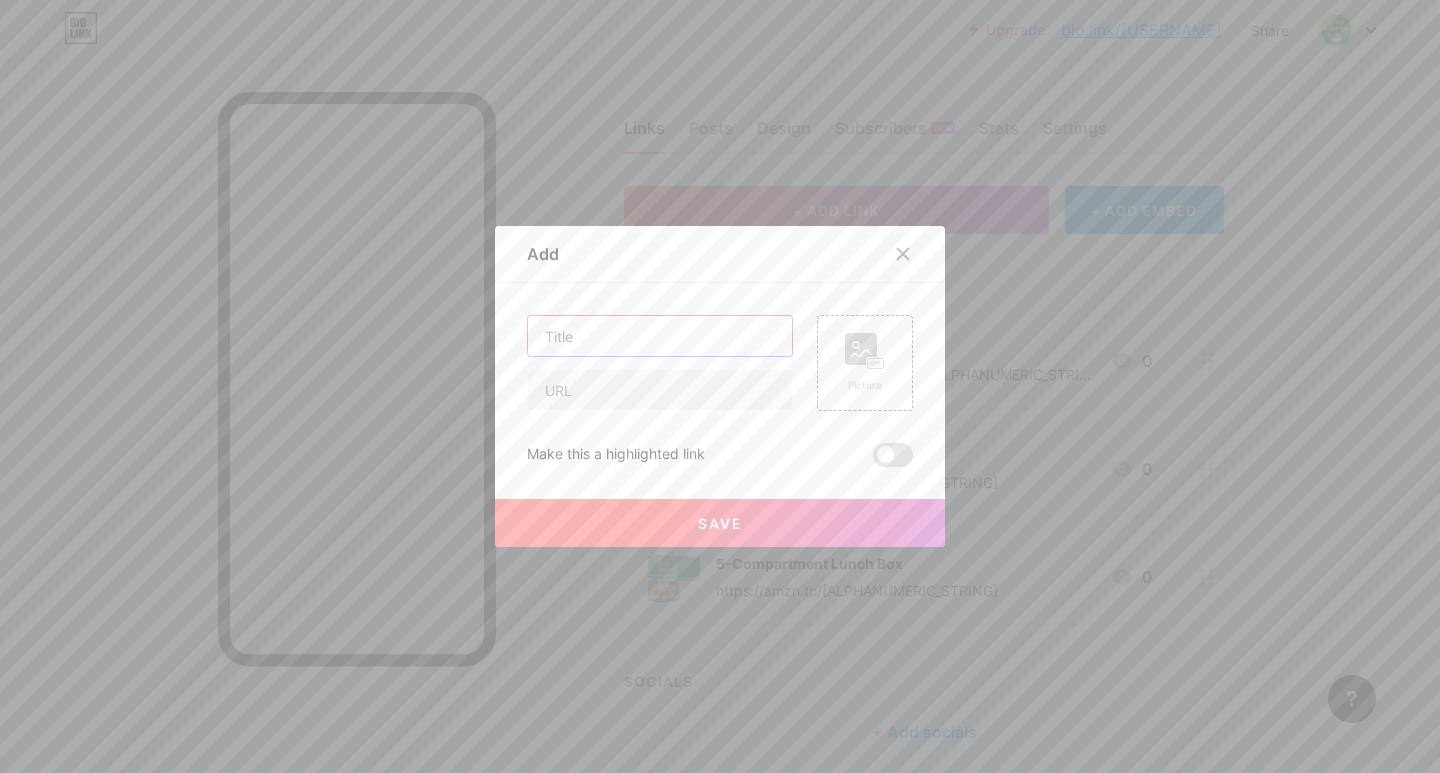 click at bounding box center (660, 336) 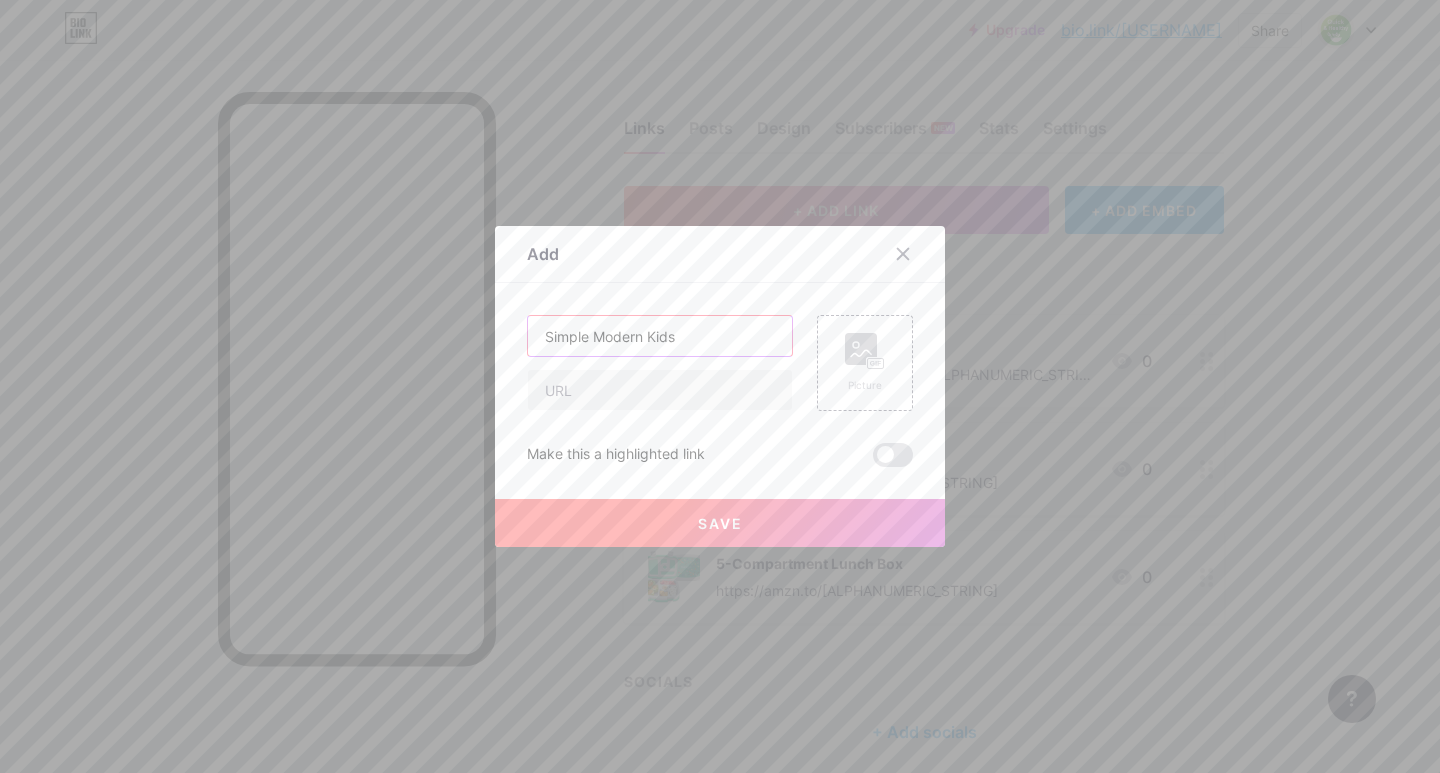 type on "Simple Modern Kids" 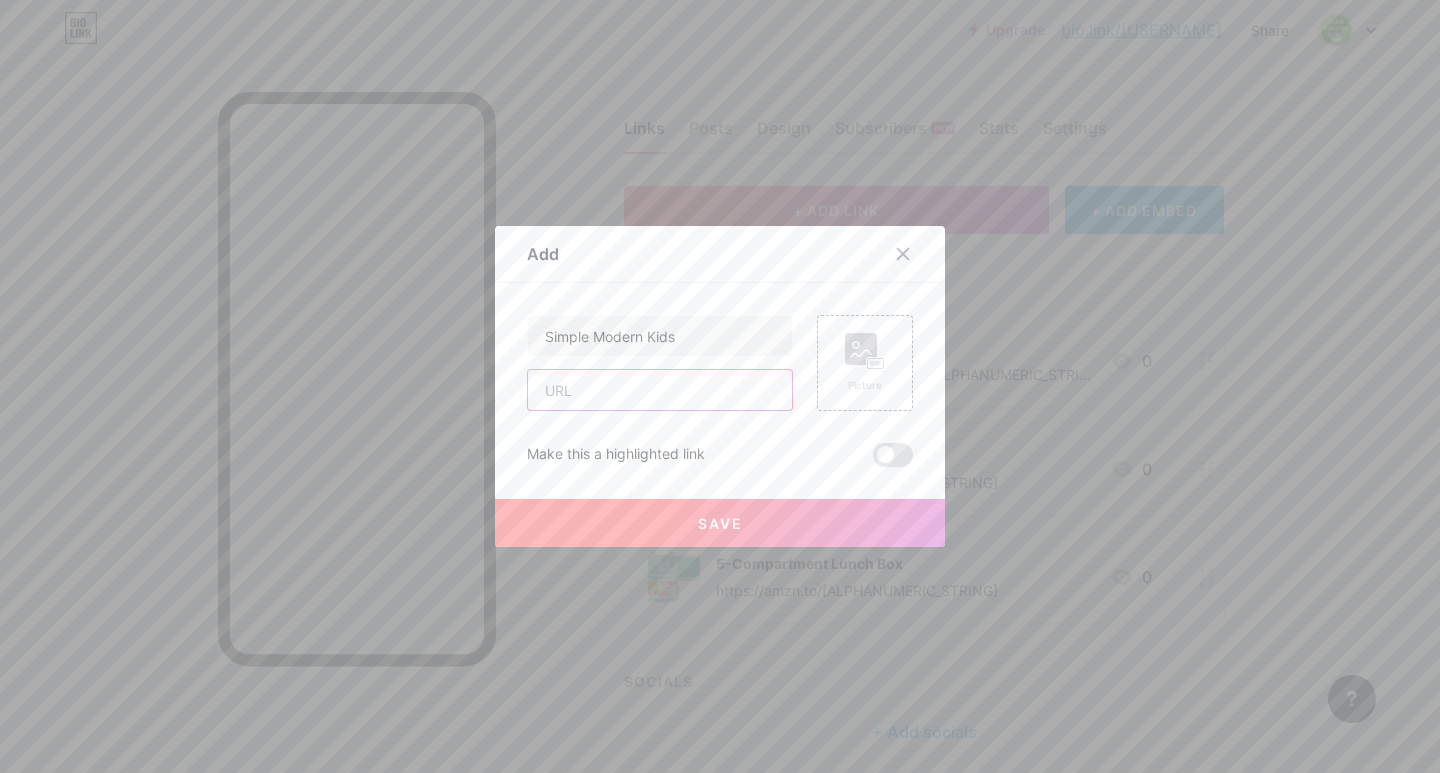 click at bounding box center [660, 390] 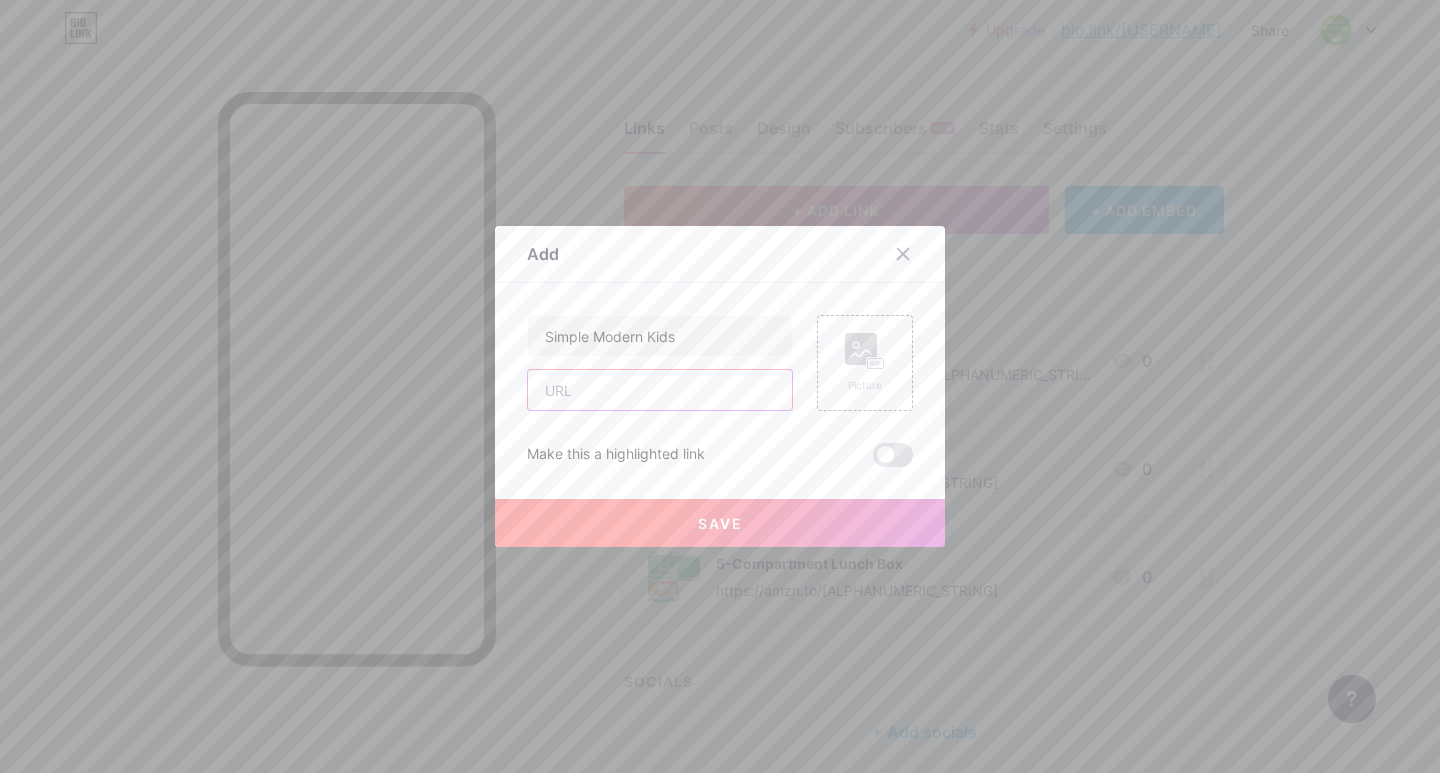 paste on "https://amzn.to/4m4dRDt" 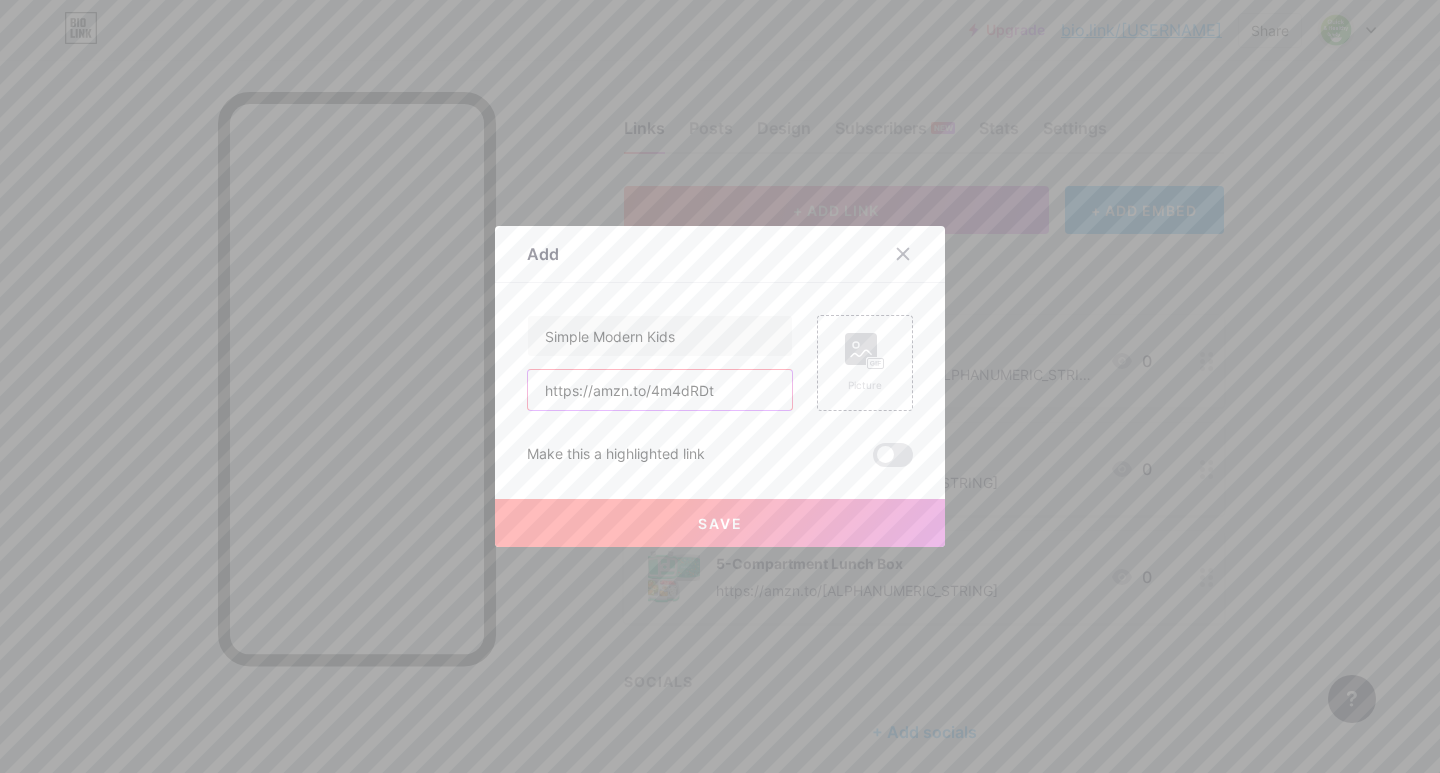 type on "https://amzn.to/4m4dRDt" 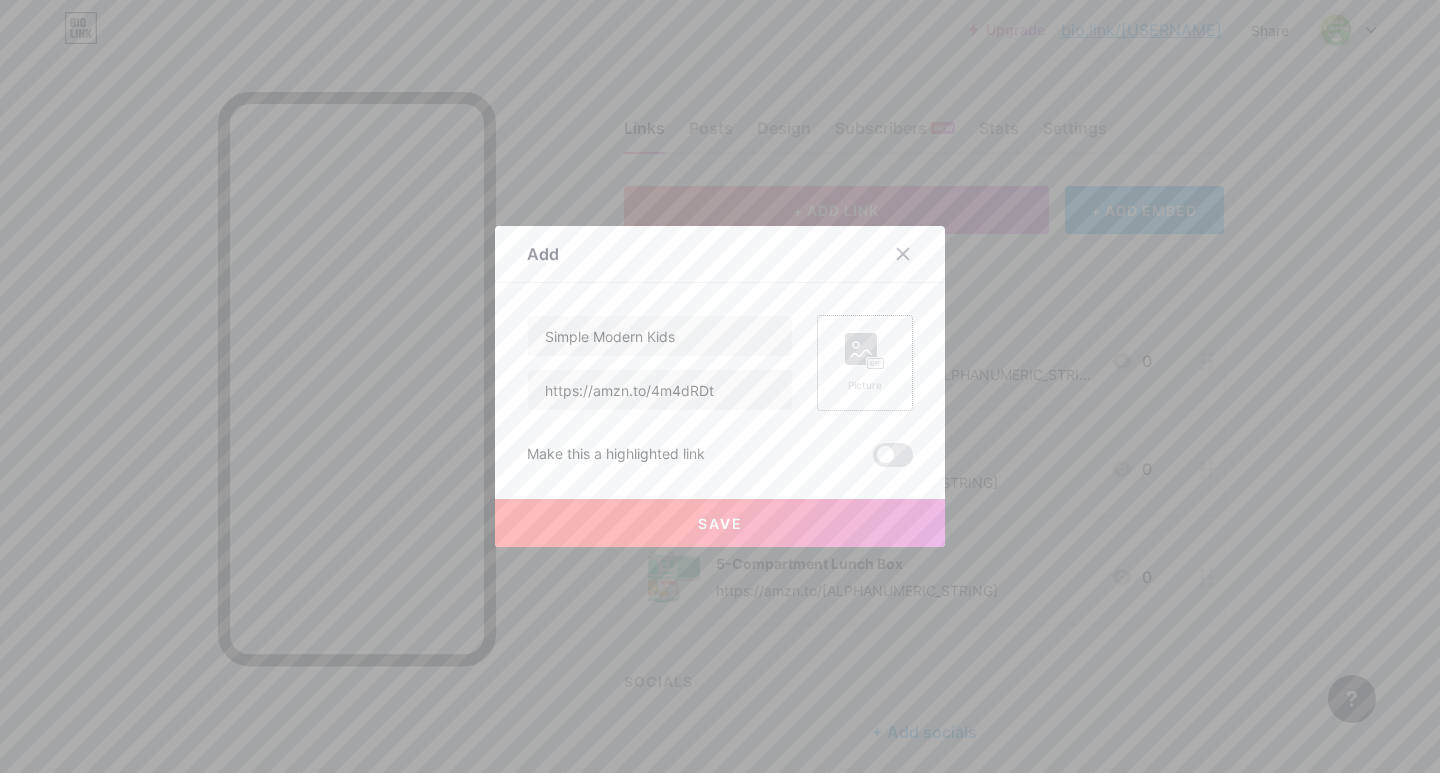 click on "Picture" at bounding box center [865, 363] 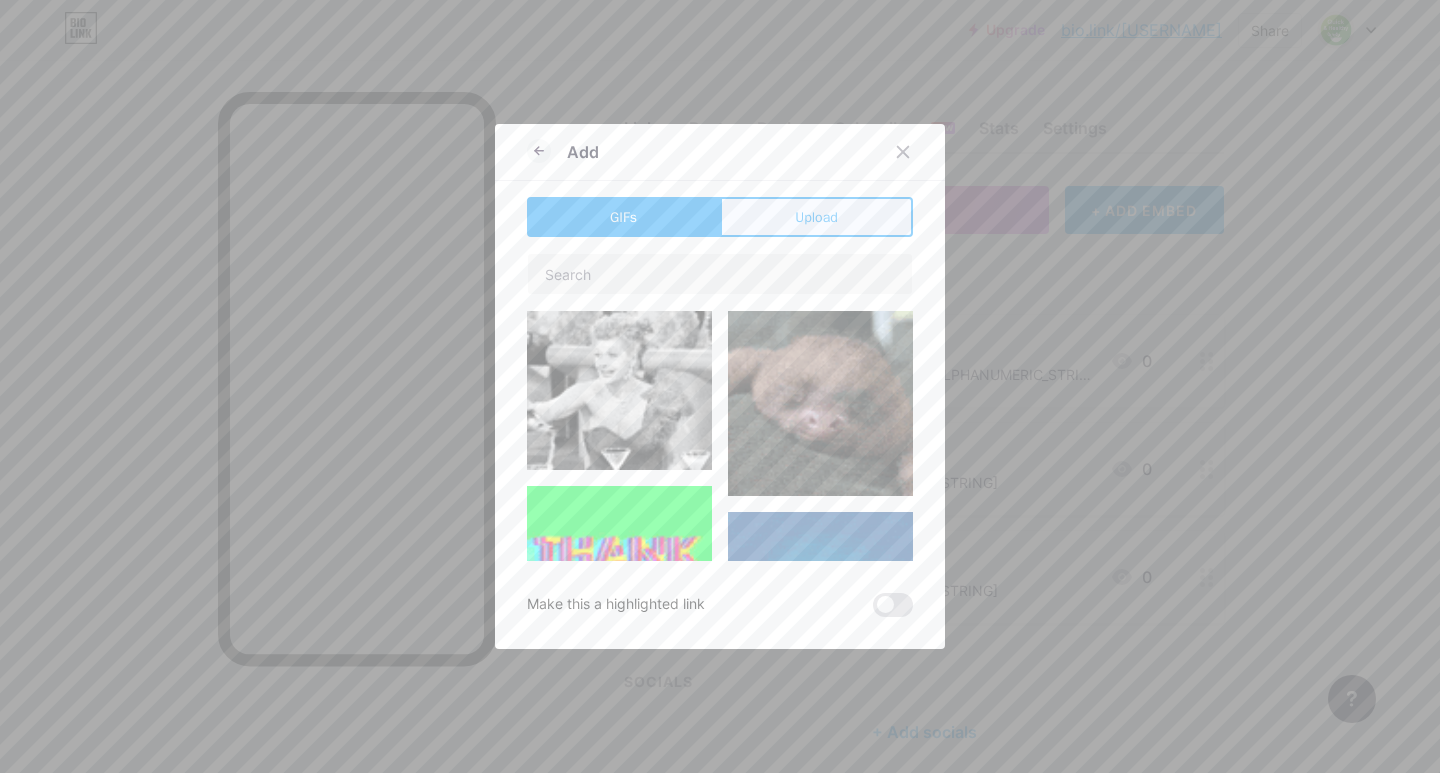 click on "Upload" at bounding box center [816, 217] 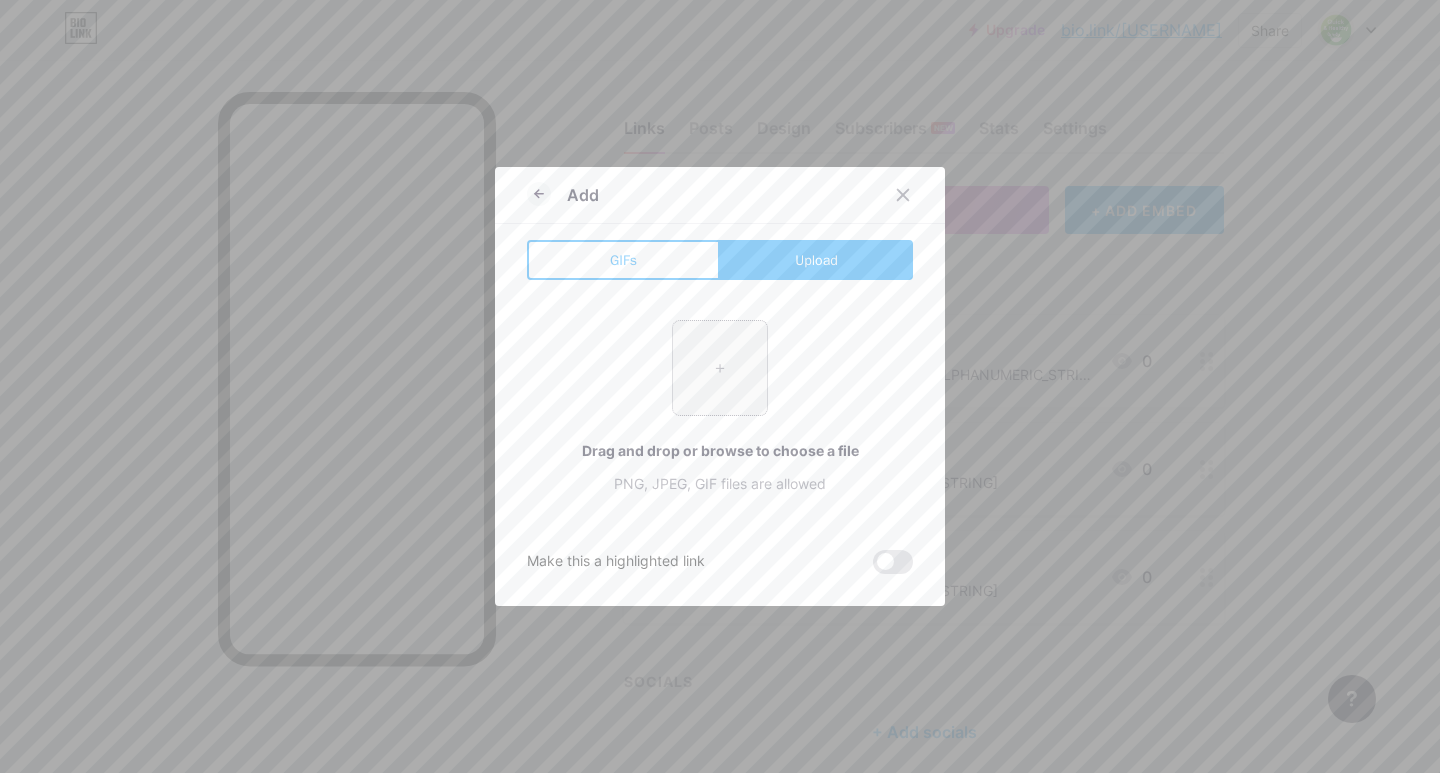 click at bounding box center [720, 368] 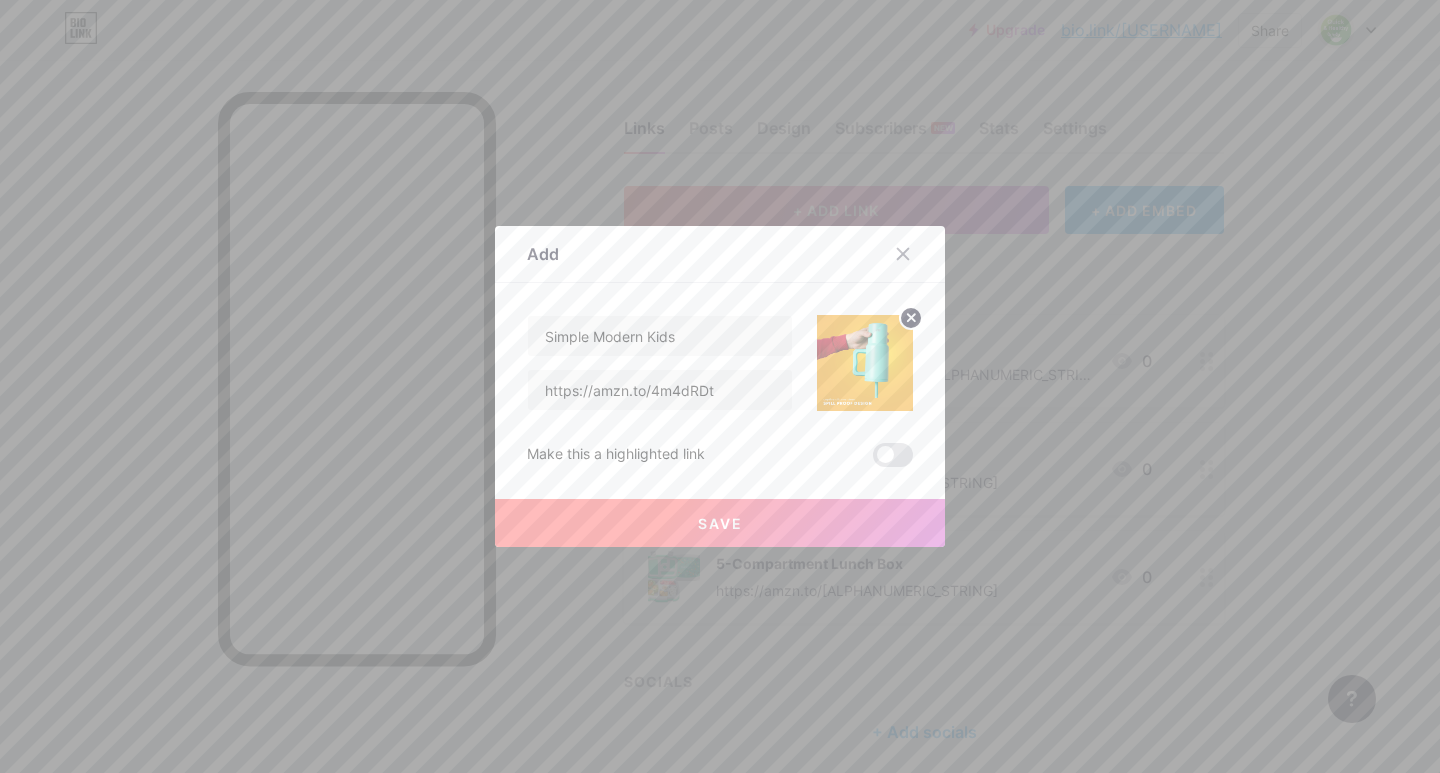 click on "Save" at bounding box center (720, 523) 